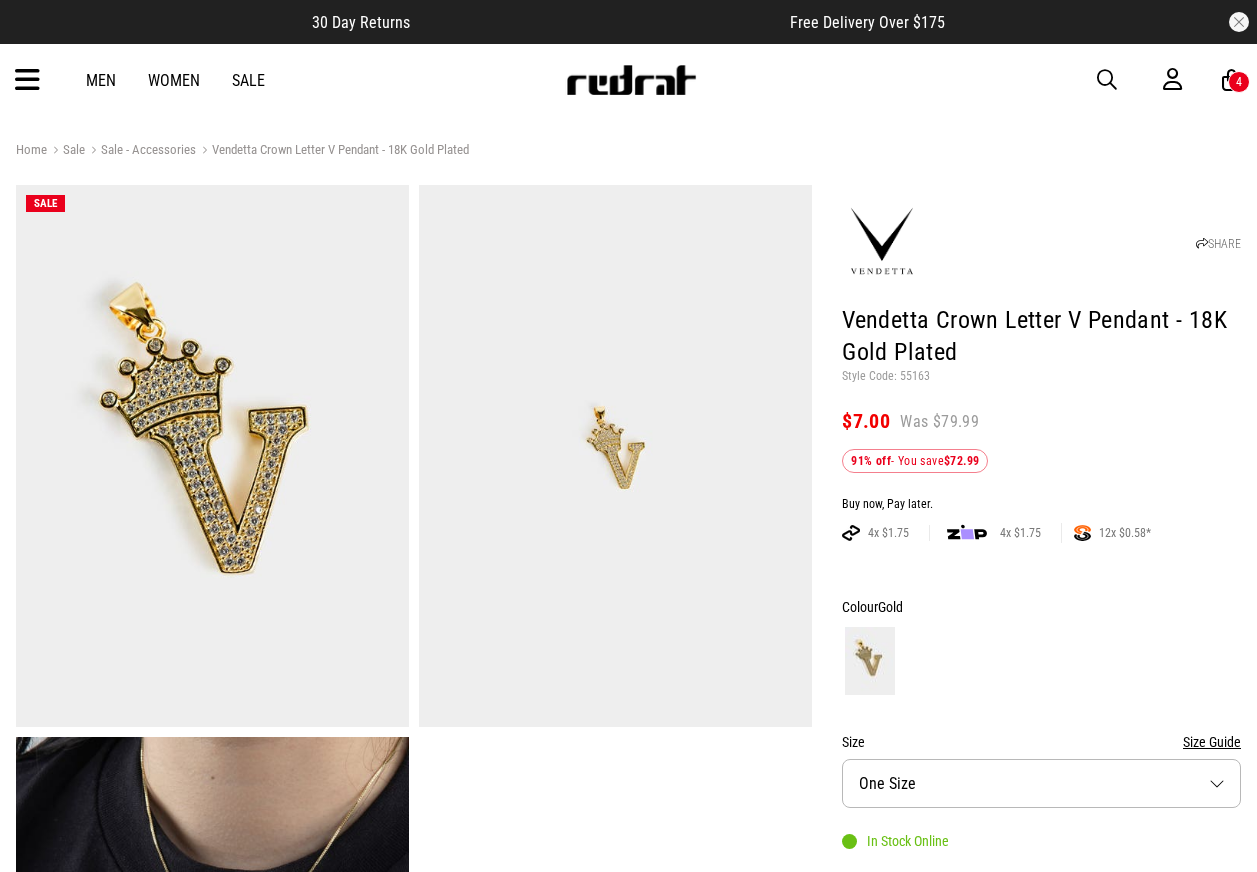 scroll, scrollTop: 0, scrollLeft: 0, axis: both 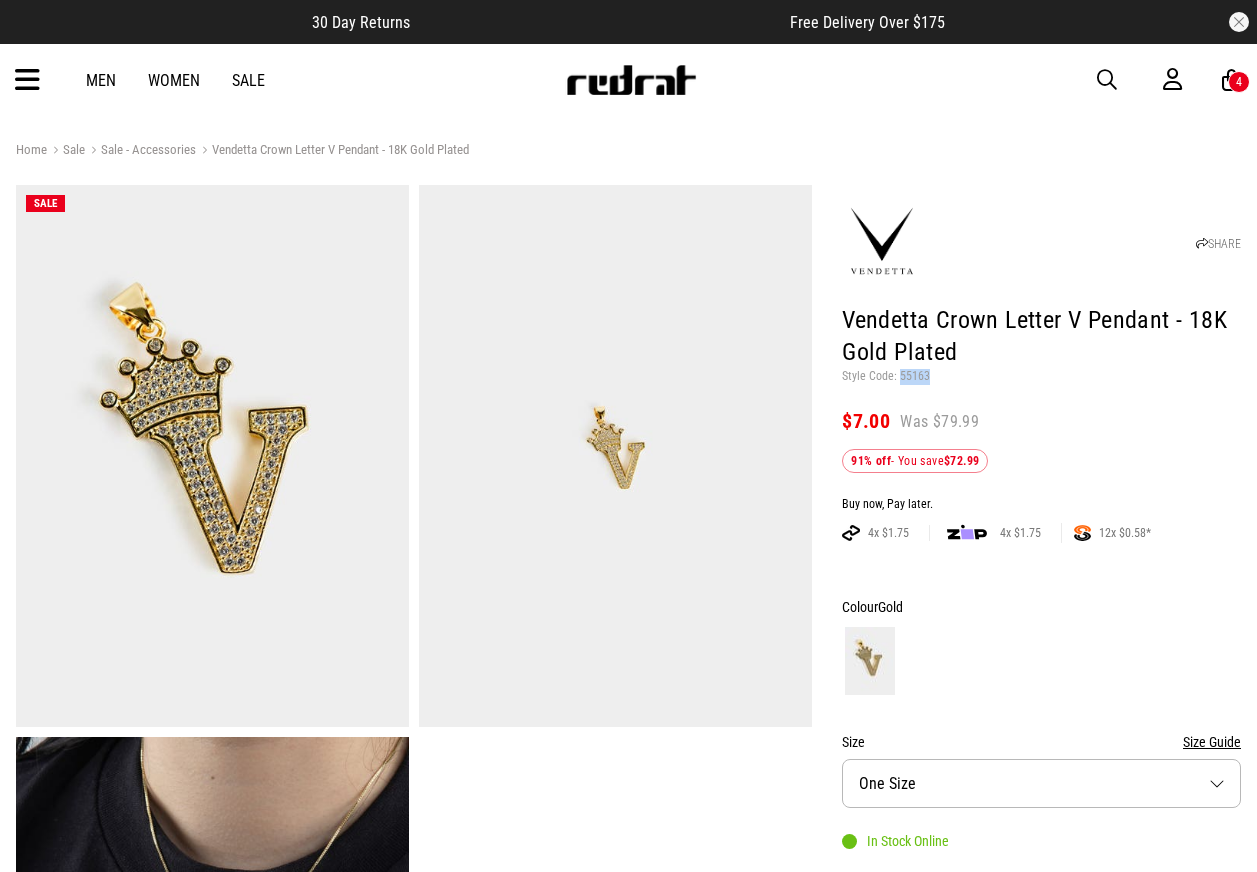 click at bounding box center (1107, 80) 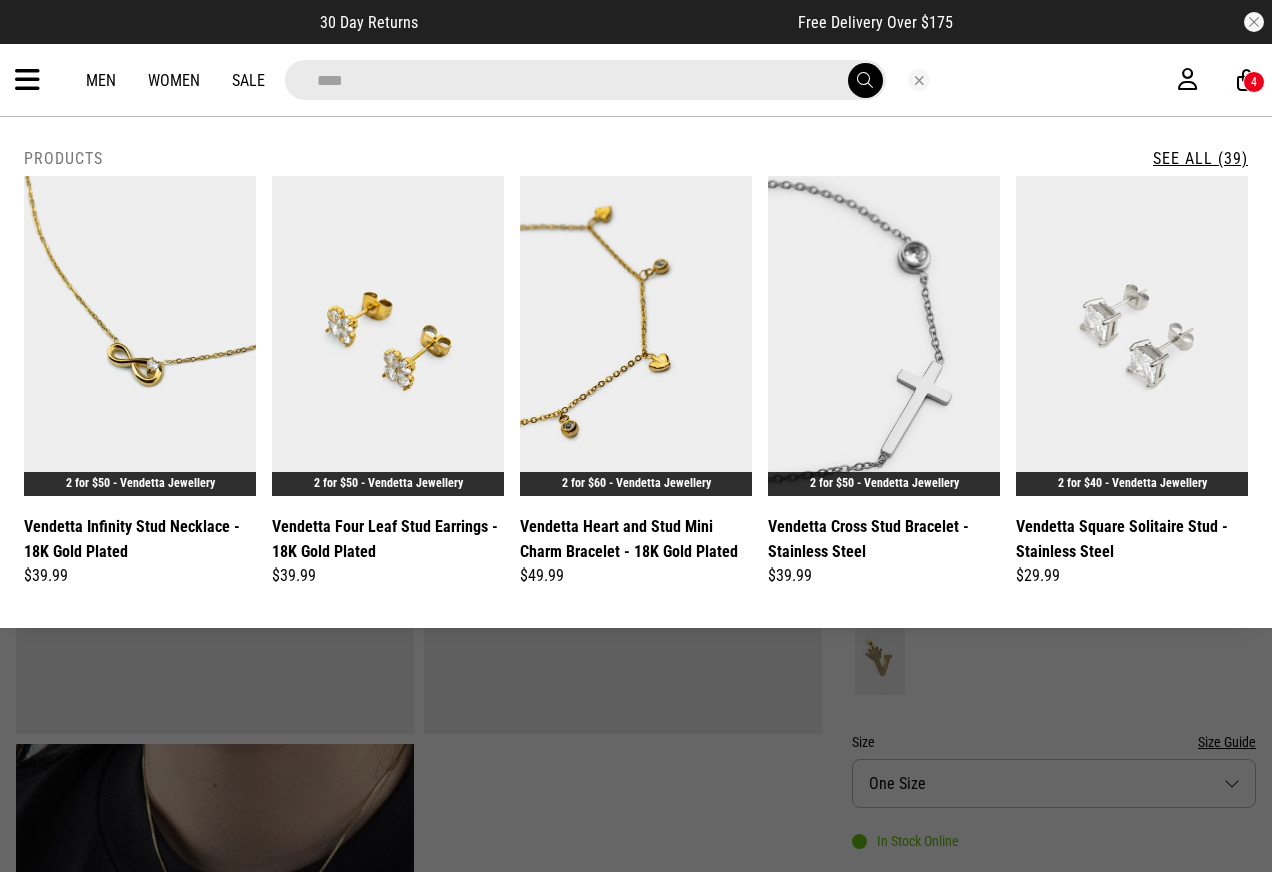 type on "****" 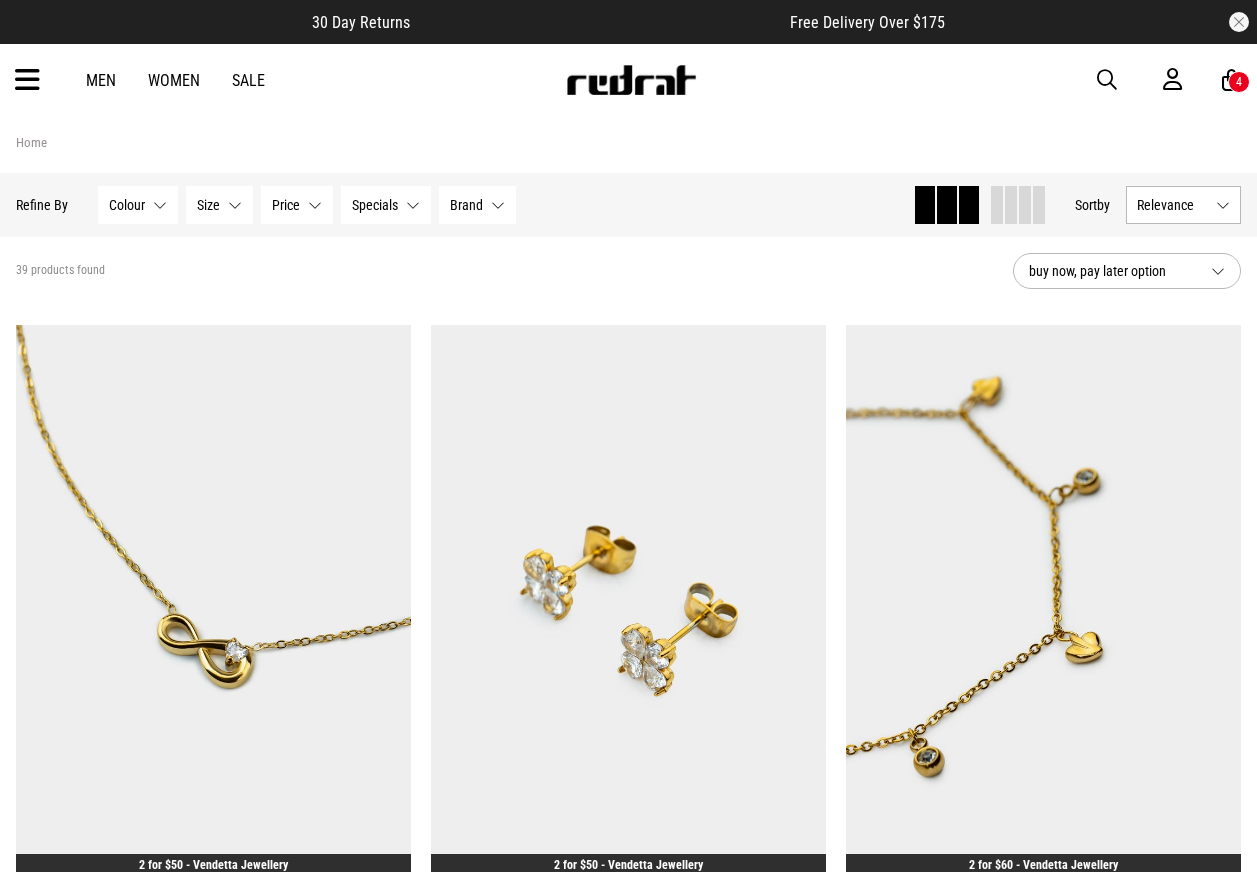 scroll, scrollTop: 0, scrollLeft: 0, axis: both 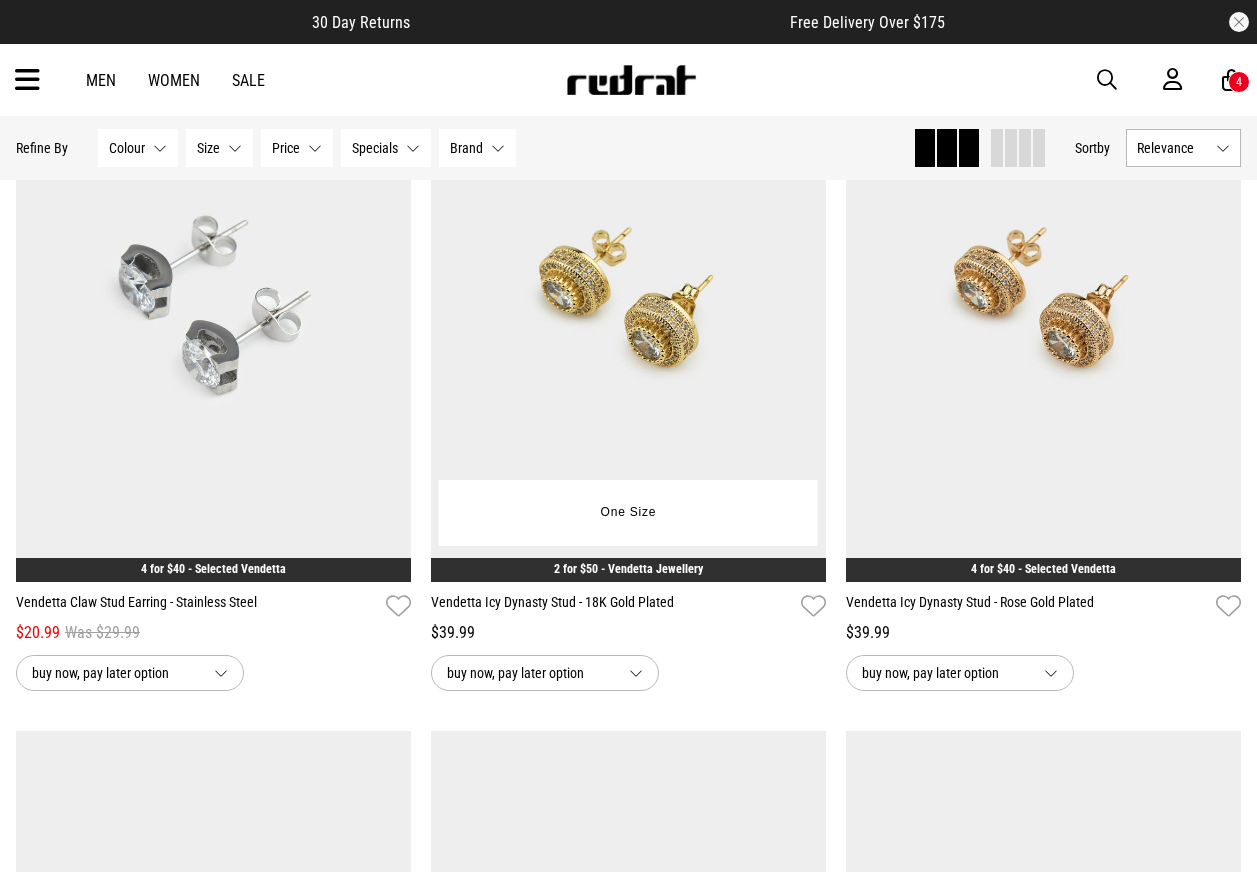 drag, startPoint x: 521, startPoint y: 548, endPoint x: 505, endPoint y: 497, distance: 53.450912 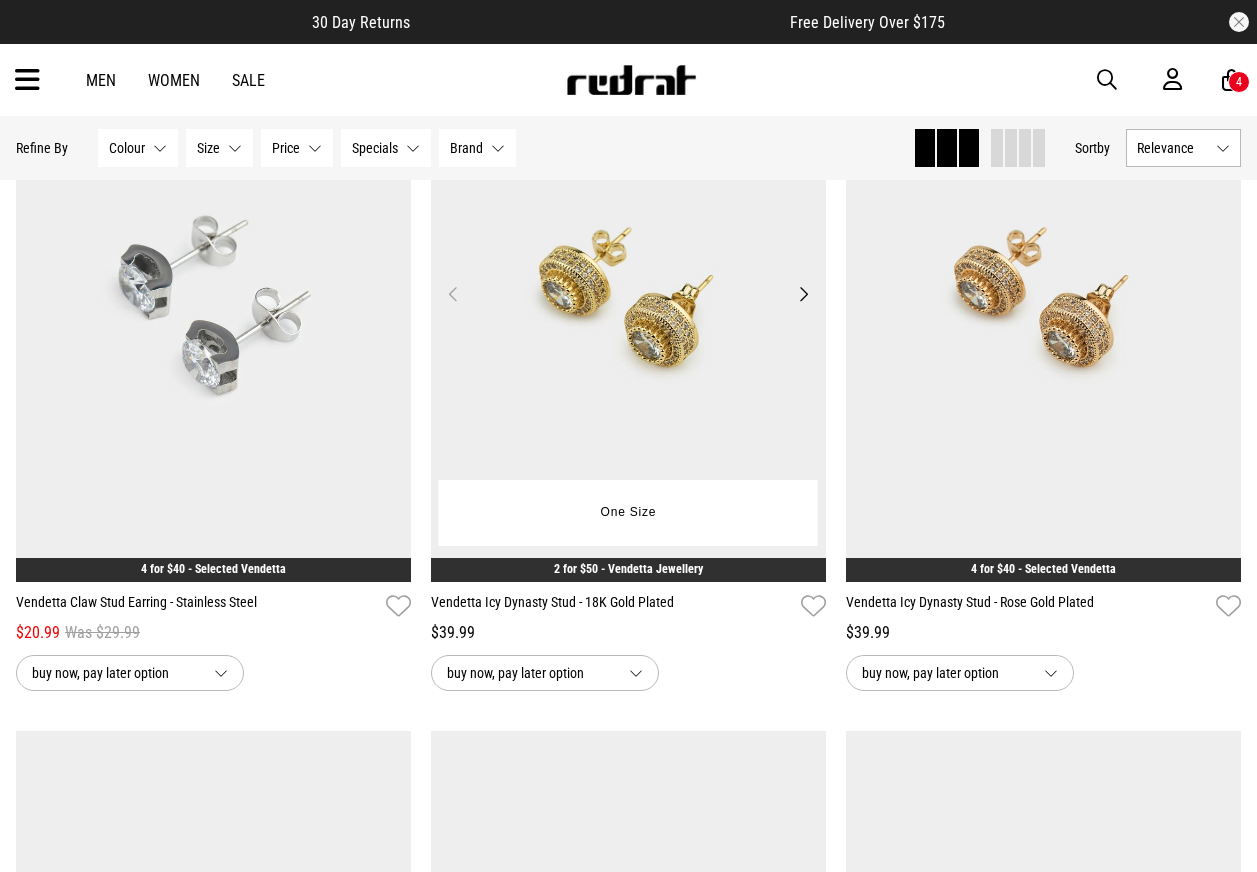 click at bounding box center [628, 305] 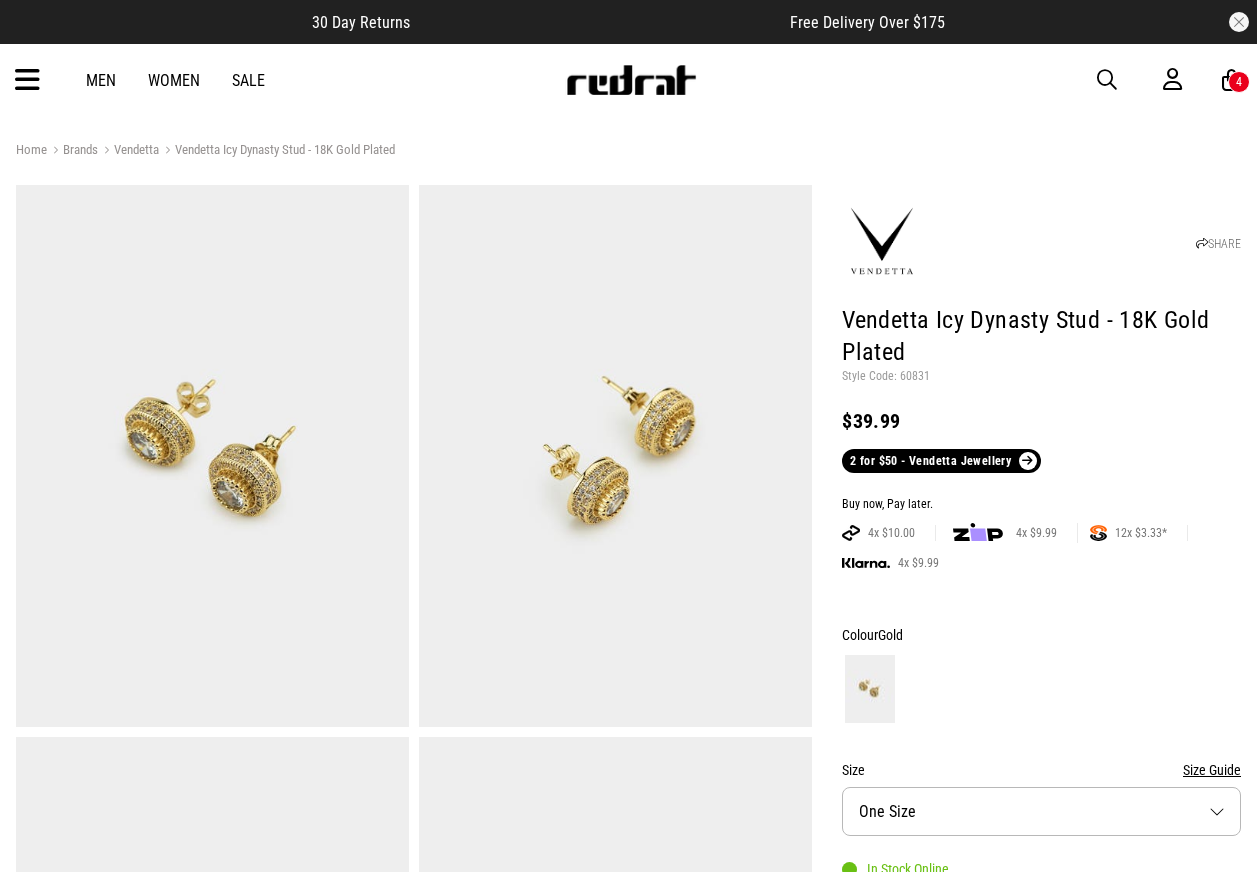 scroll, scrollTop: 0, scrollLeft: 0, axis: both 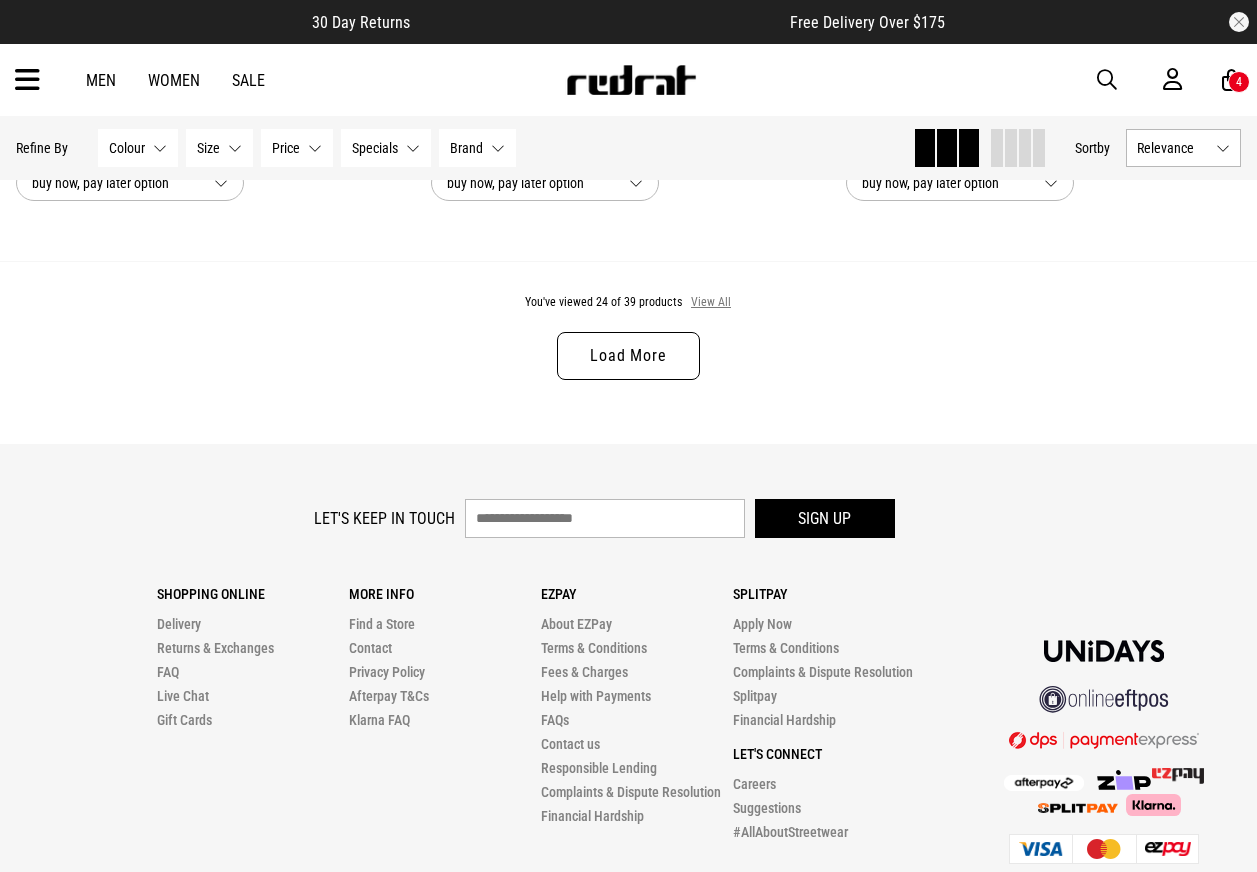 click on "View All" at bounding box center (711, 303) 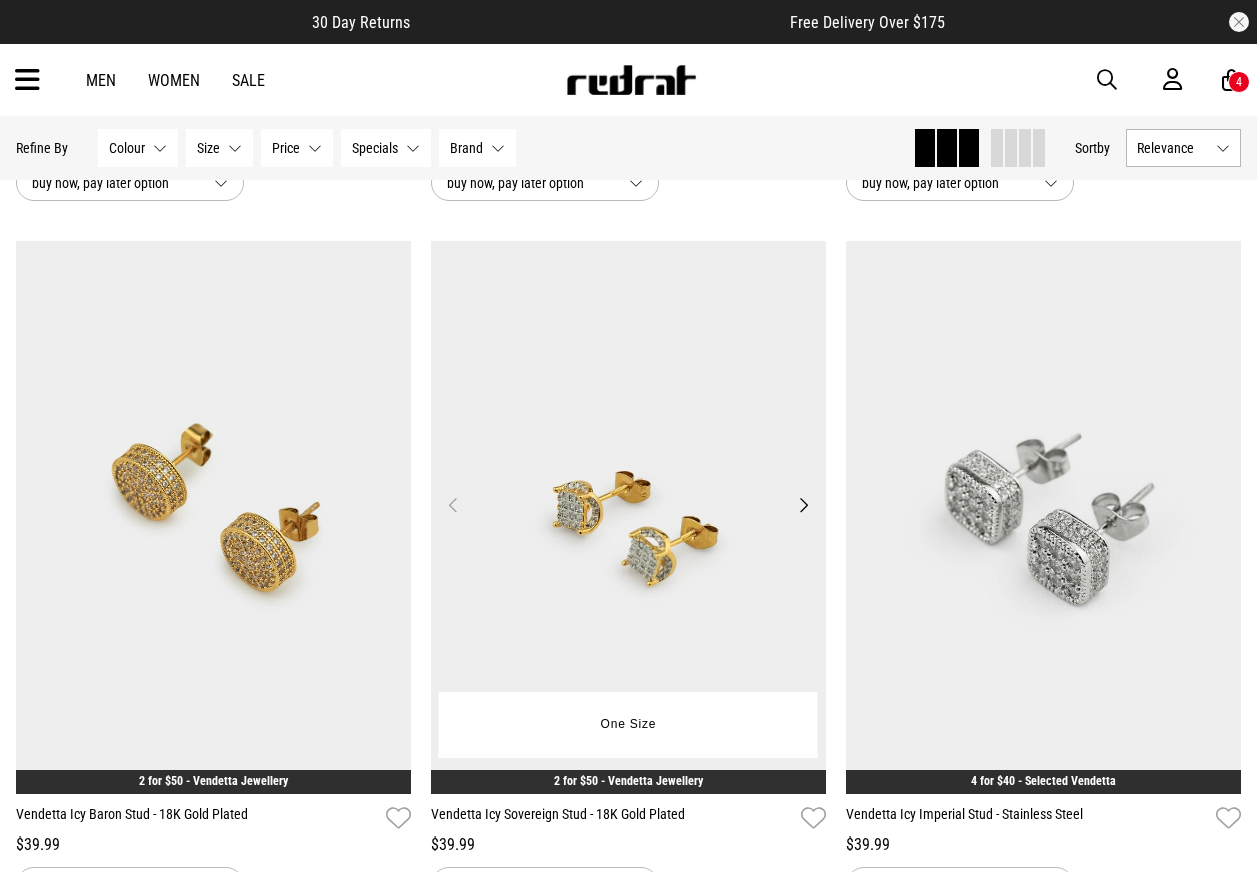 click at bounding box center (628, 517) 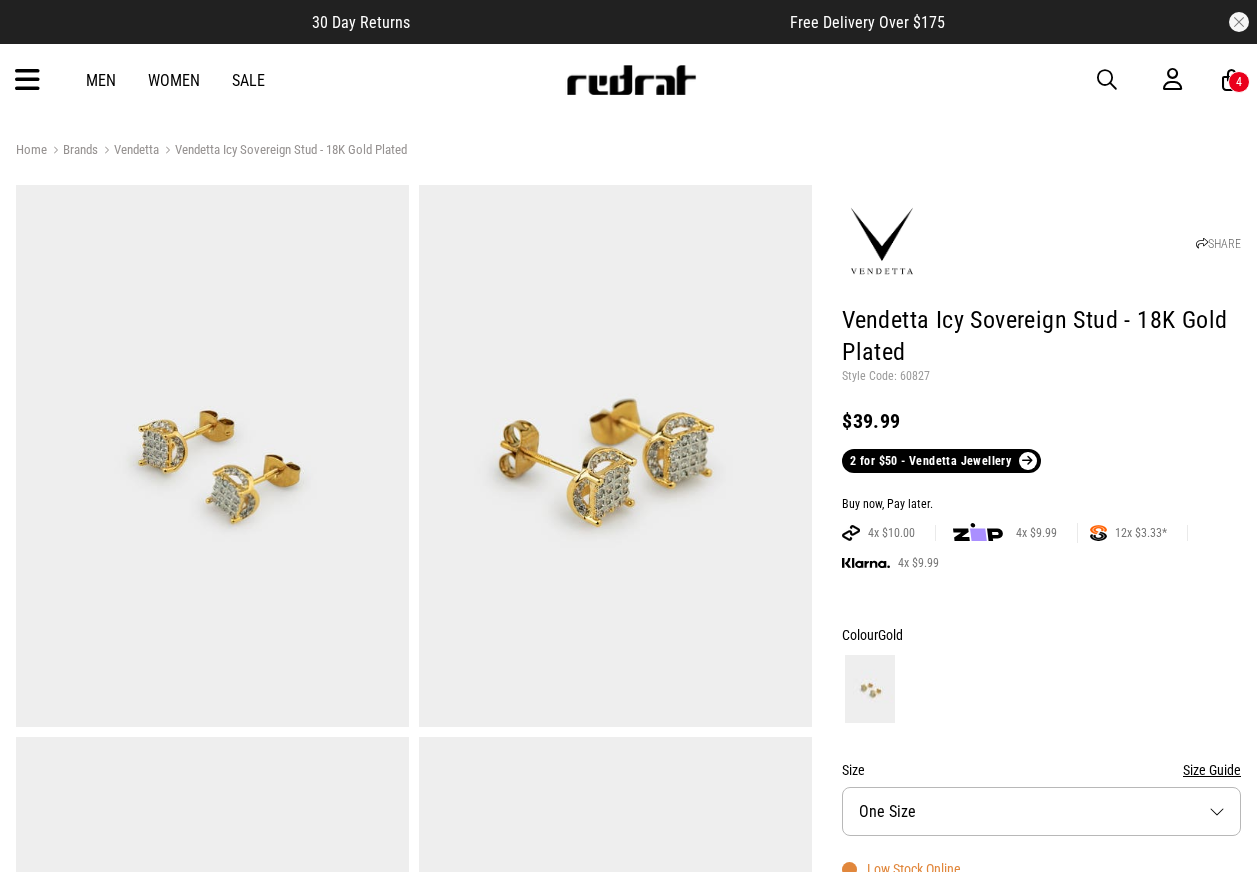 scroll, scrollTop: 0, scrollLeft: 0, axis: both 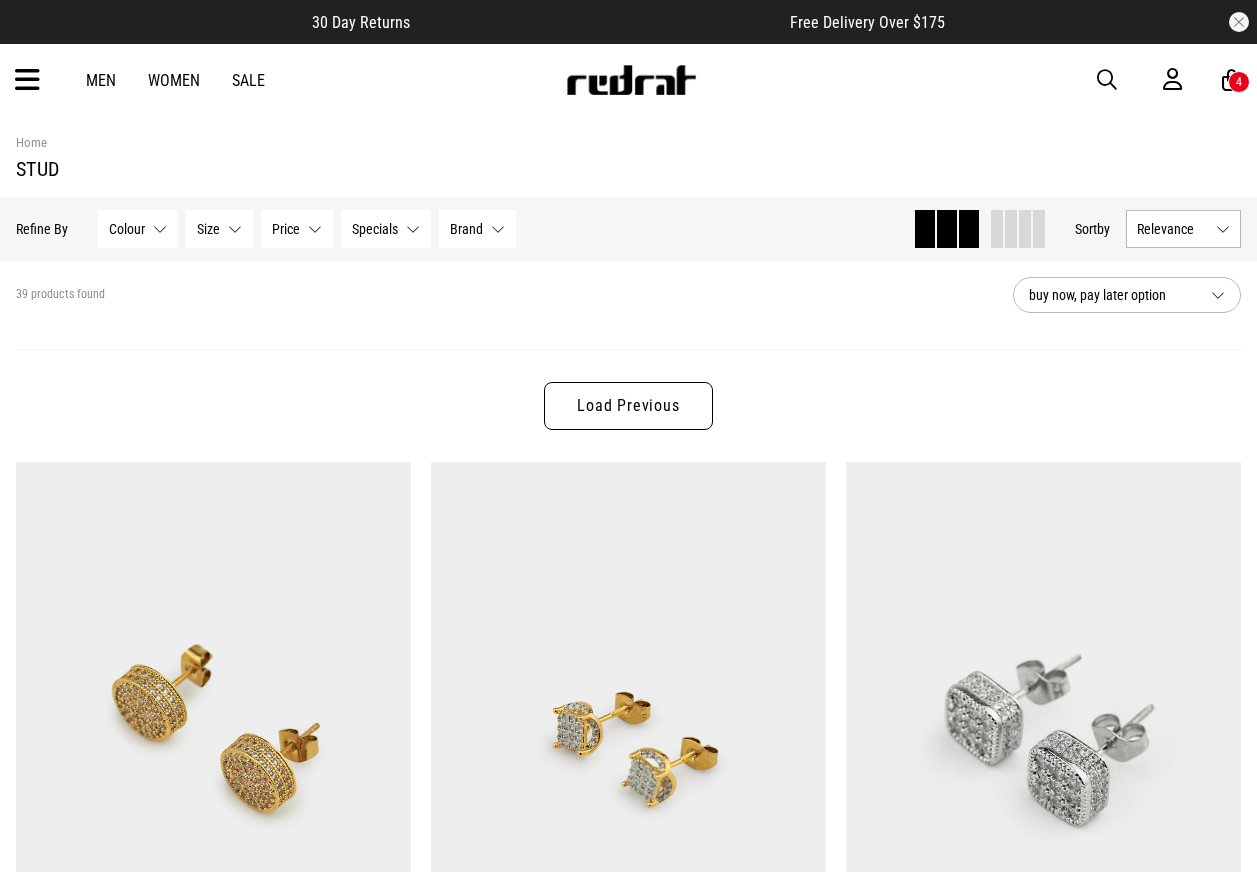 click on "Load Previous" at bounding box center [628, 406] 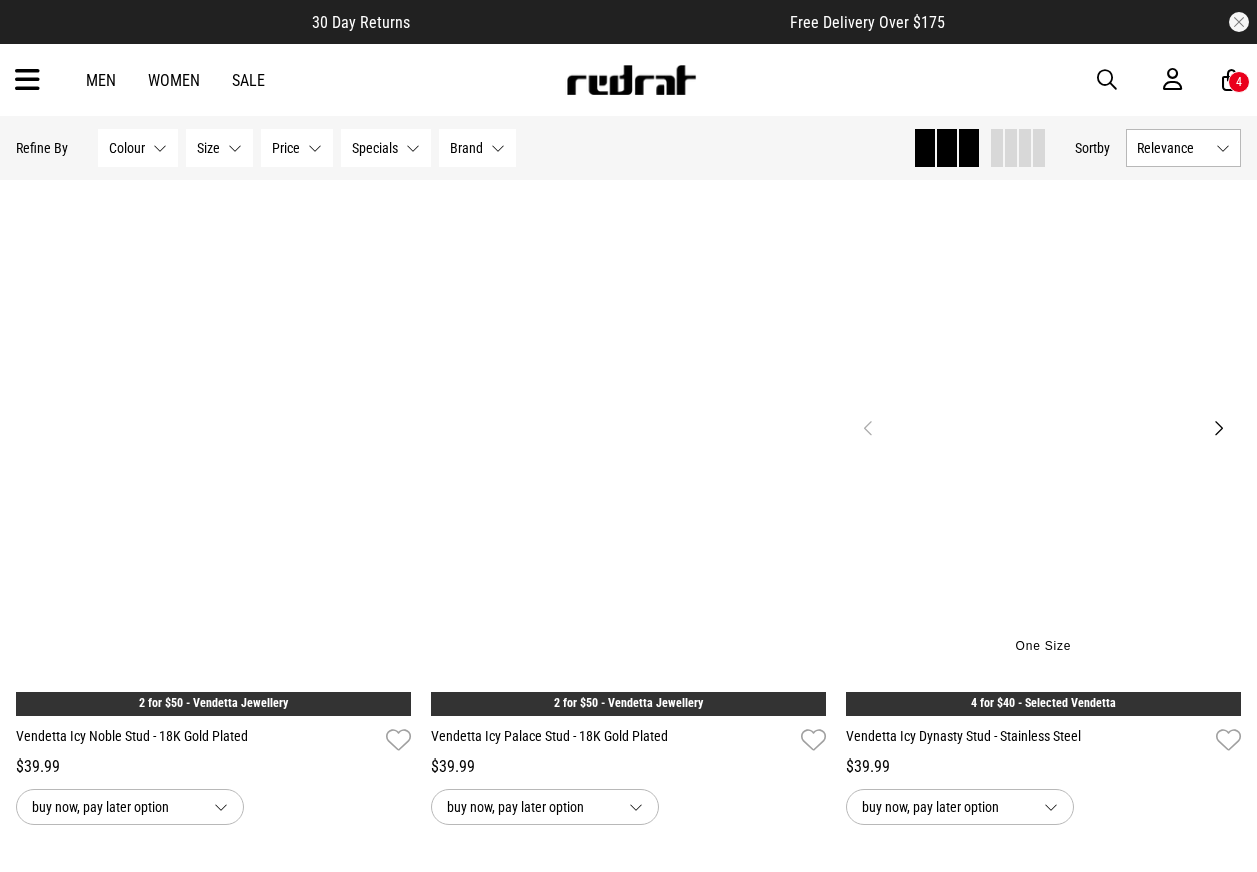 scroll, scrollTop: 4400, scrollLeft: 0, axis: vertical 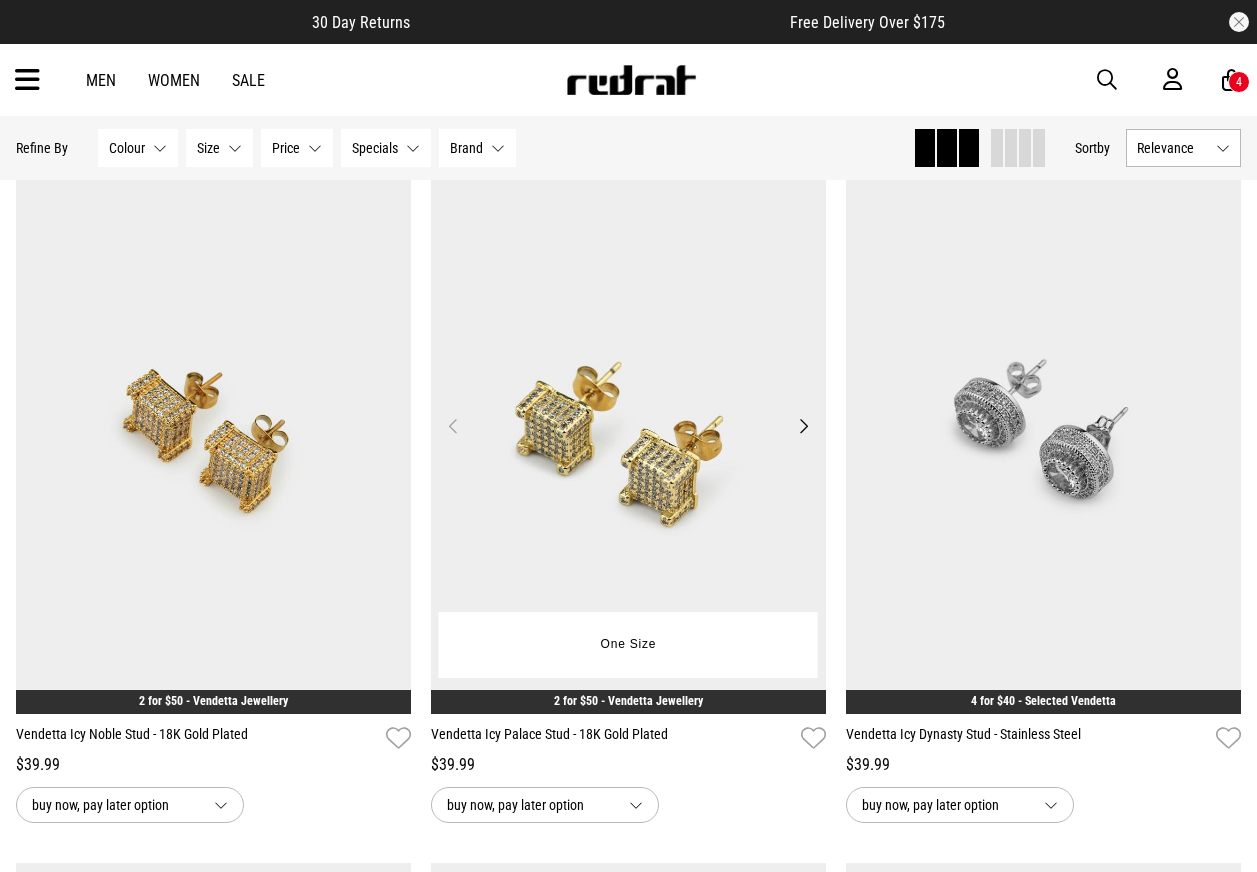 click at bounding box center [628, 437] 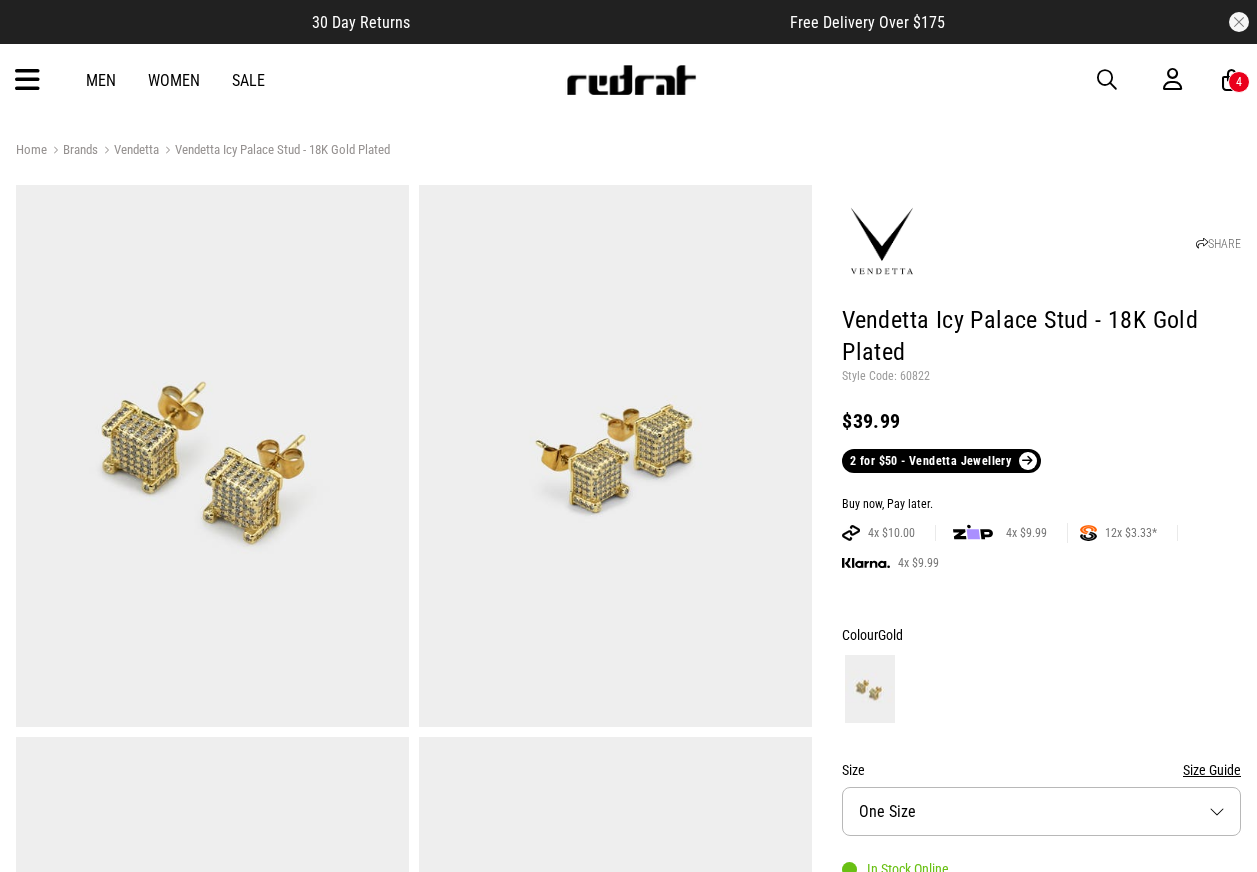 scroll, scrollTop: 0, scrollLeft: 0, axis: both 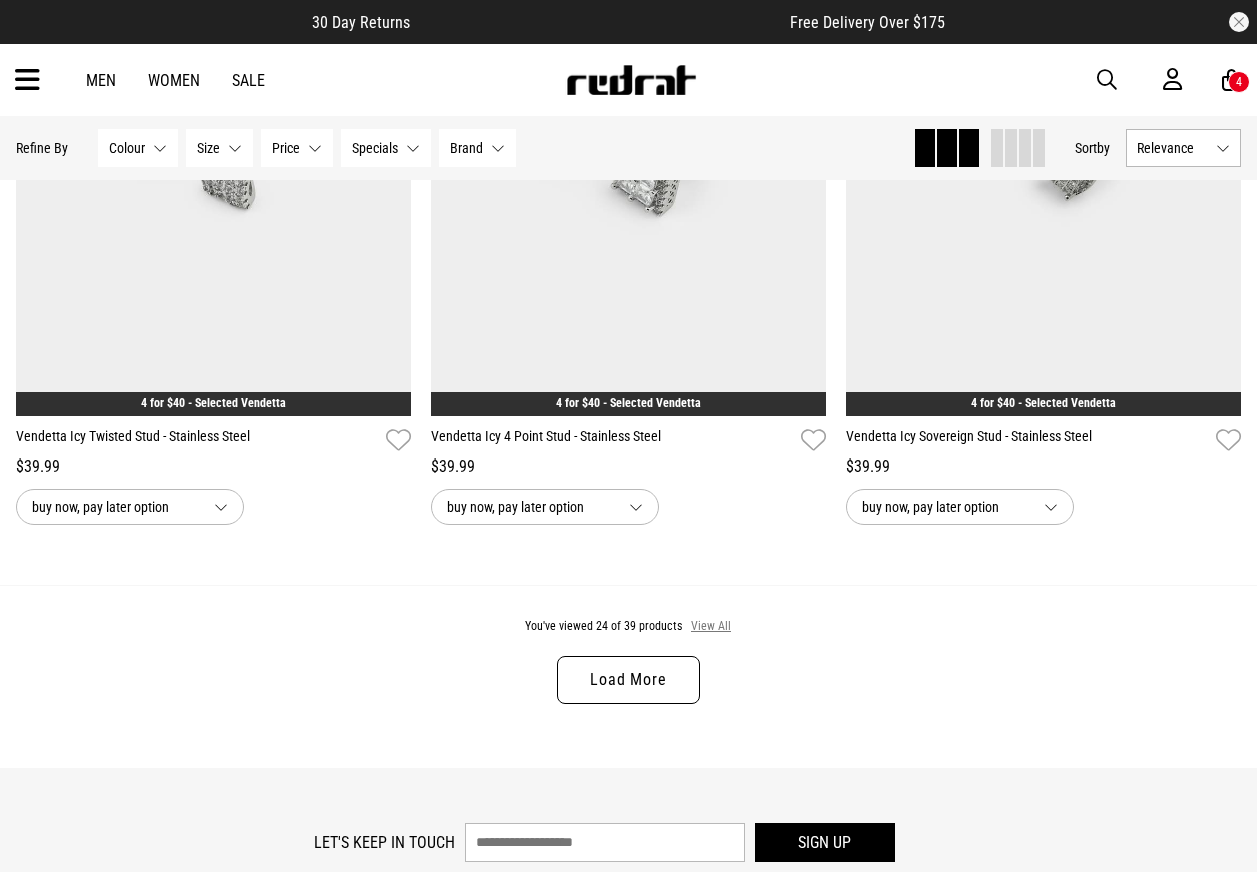 click on "View All" at bounding box center (711, 627) 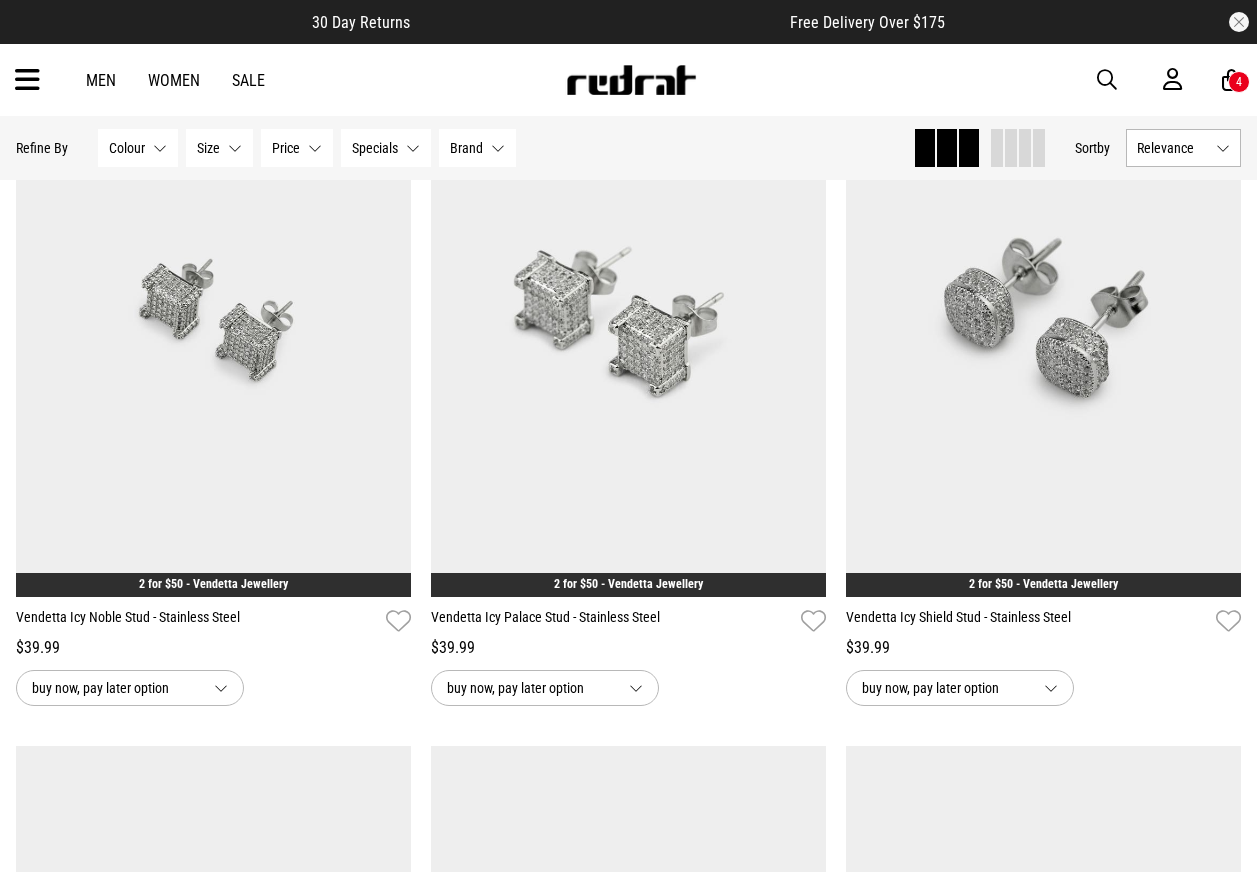 scroll, scrollTop: 3000, scrollLeft: 0, axis: vertical 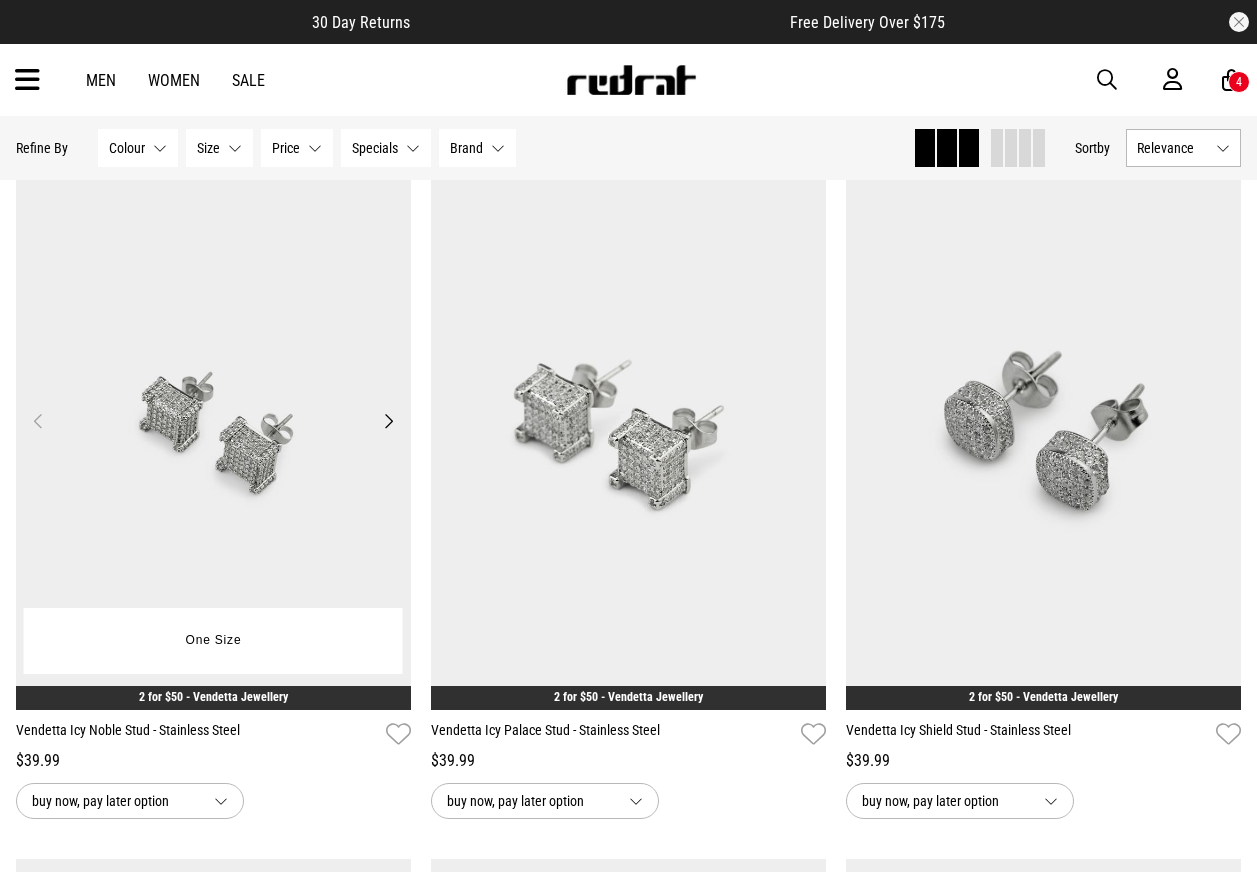 click at bounding box center [213, 433] 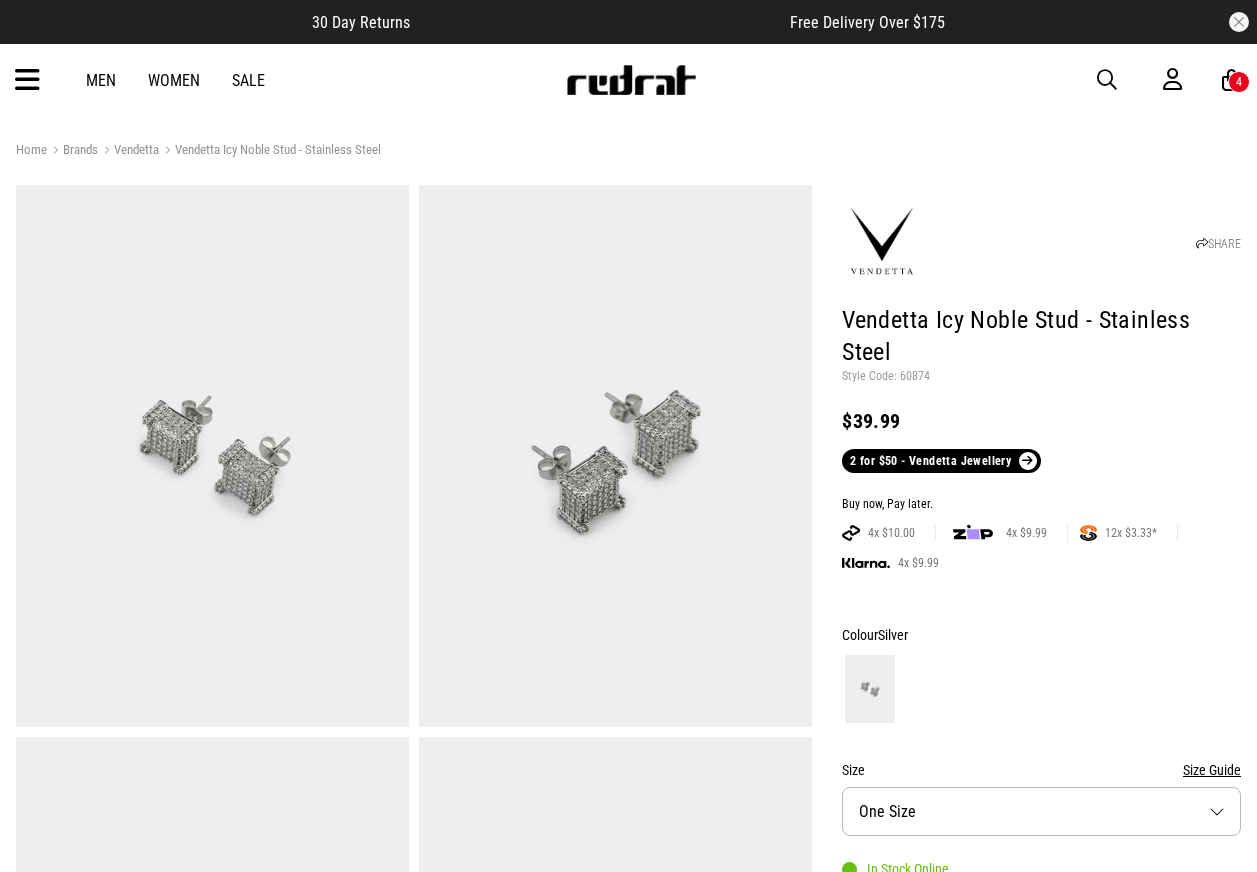 scroll, scrollTop: 0, scrollLeft: 0, axis: both 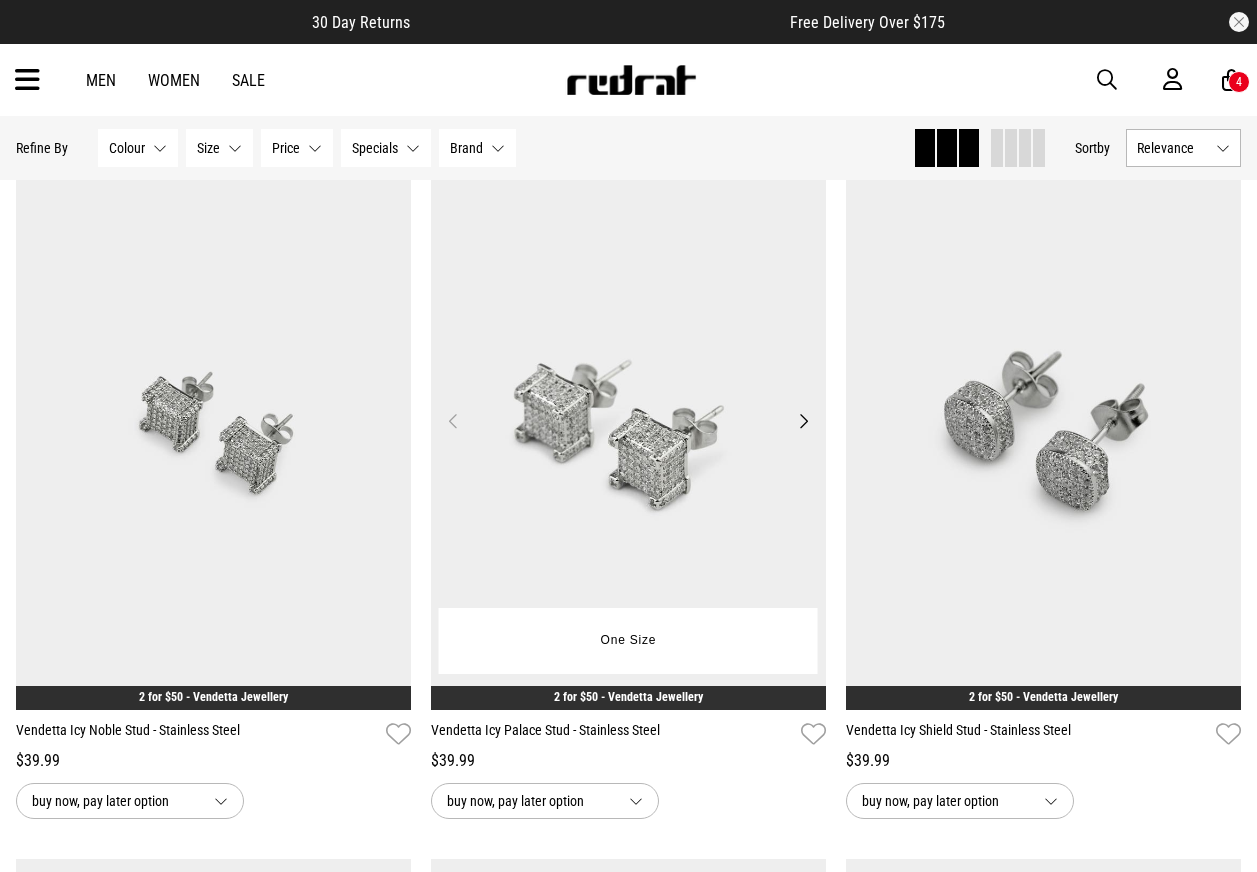 click at bounding box center (628, 433) 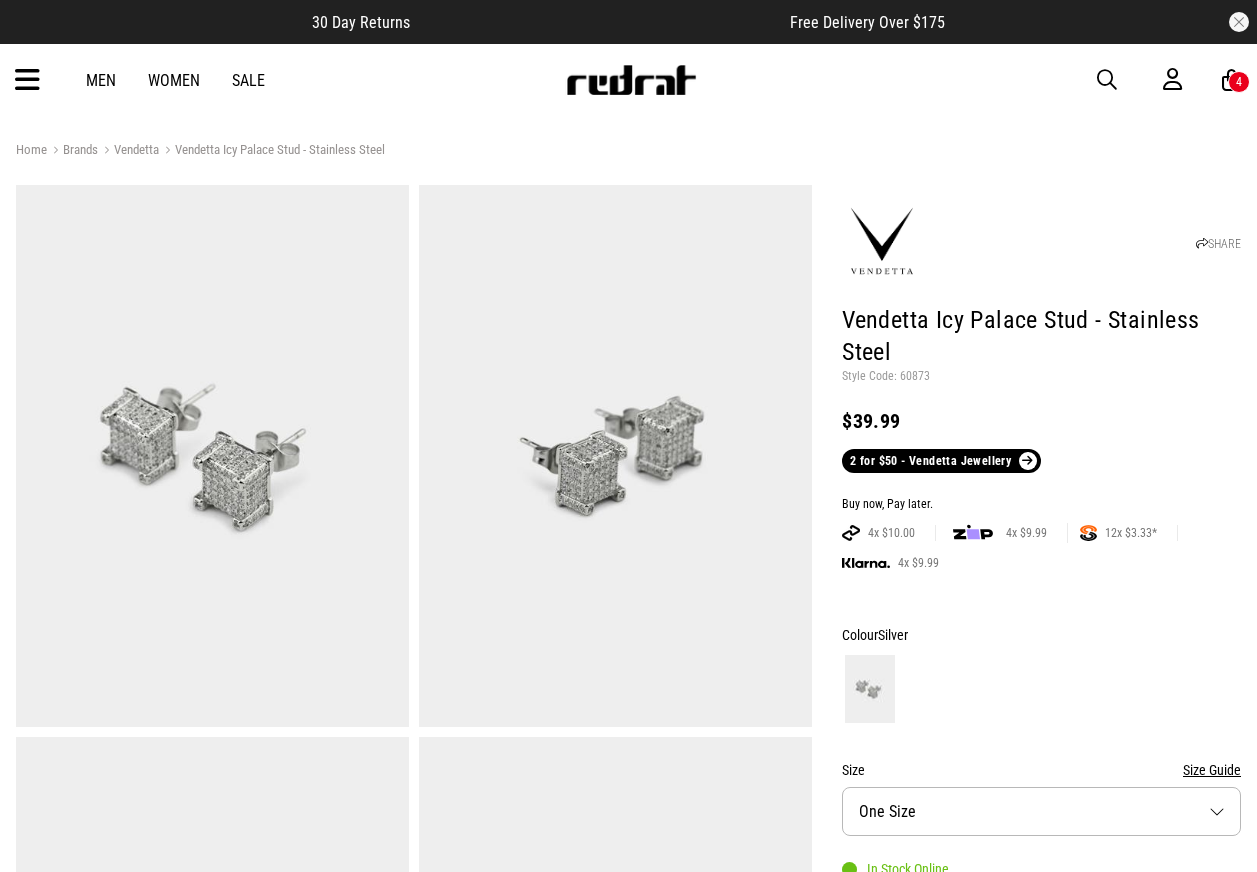 scroll, scrollTop: 0, scrollLeft: 0, axis: both 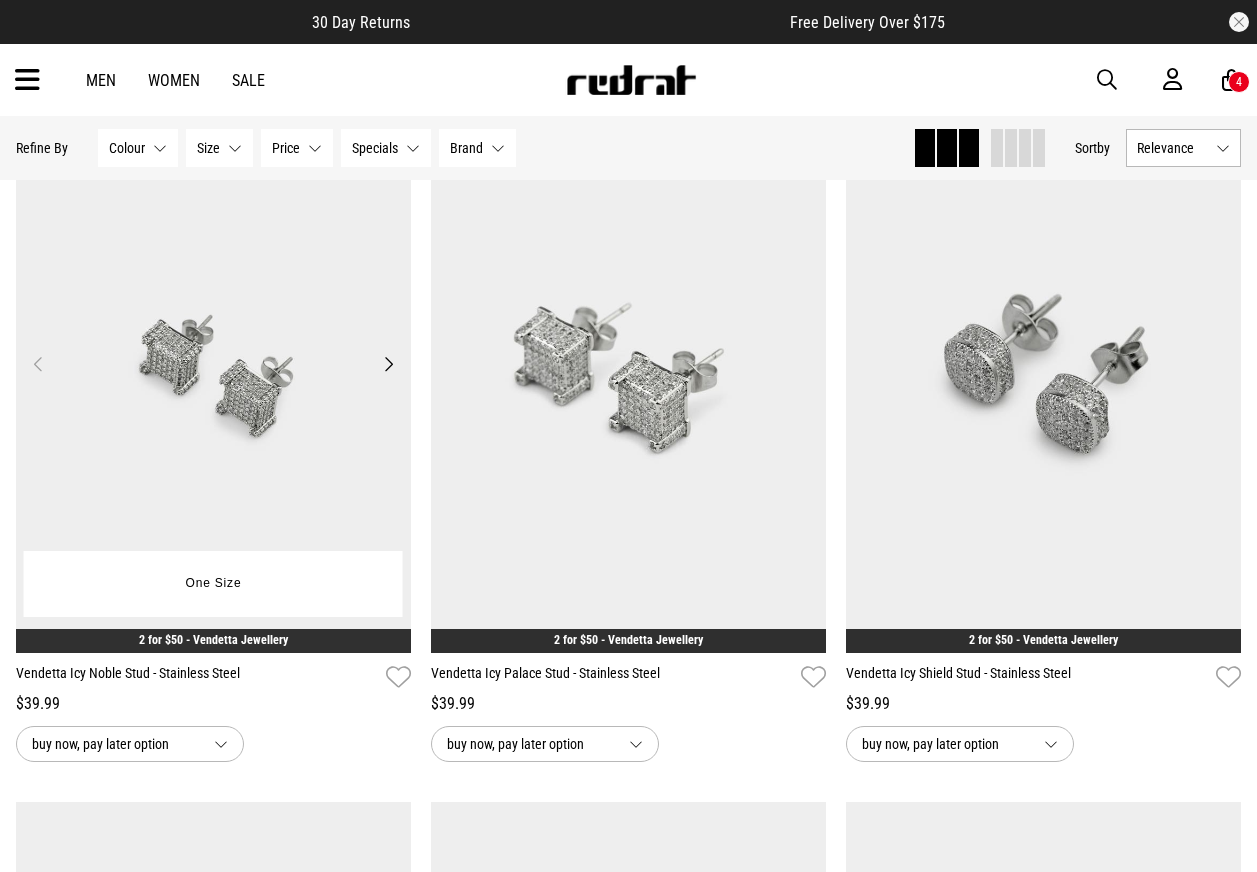 click at bounding box center (213, 376) 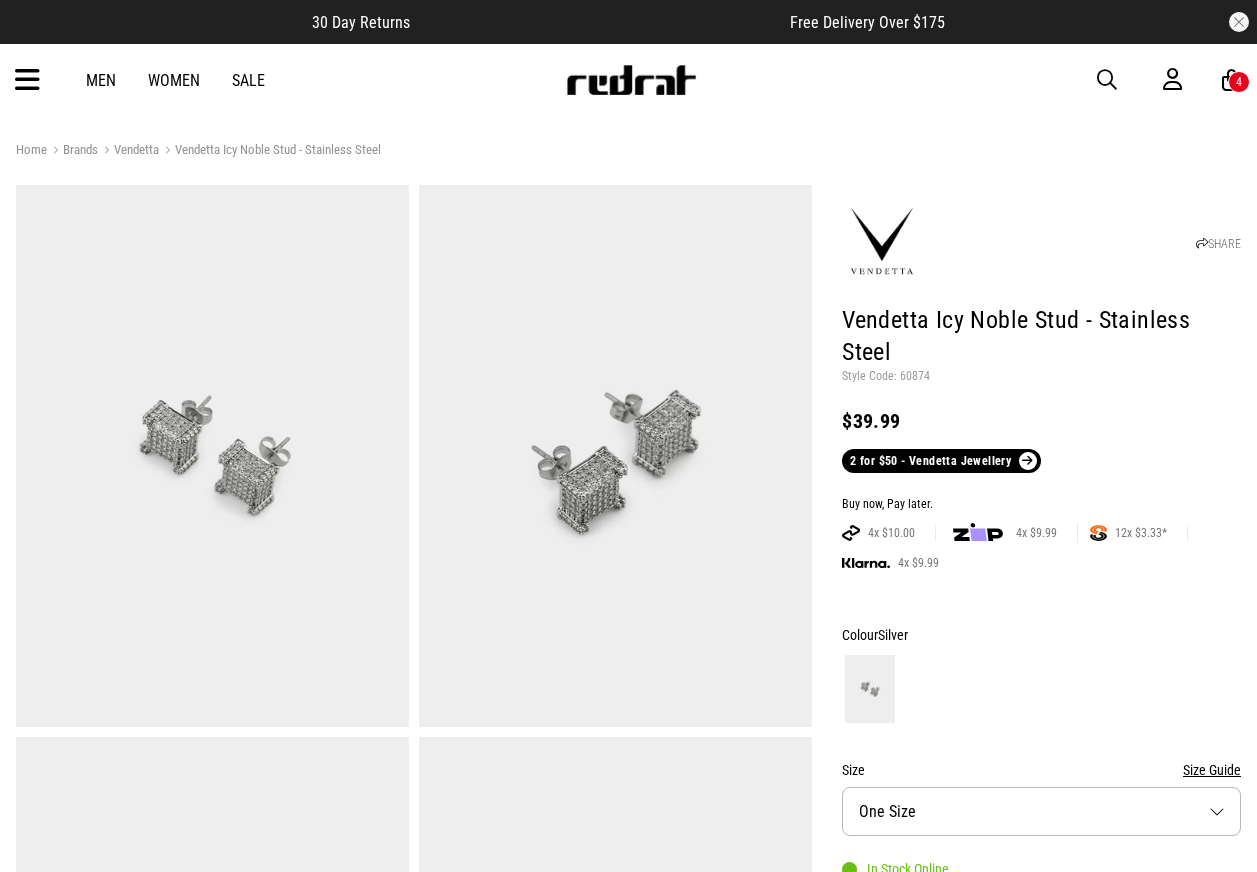 scroll, scrollTop: 0, scrollLeft: 0, axis: both 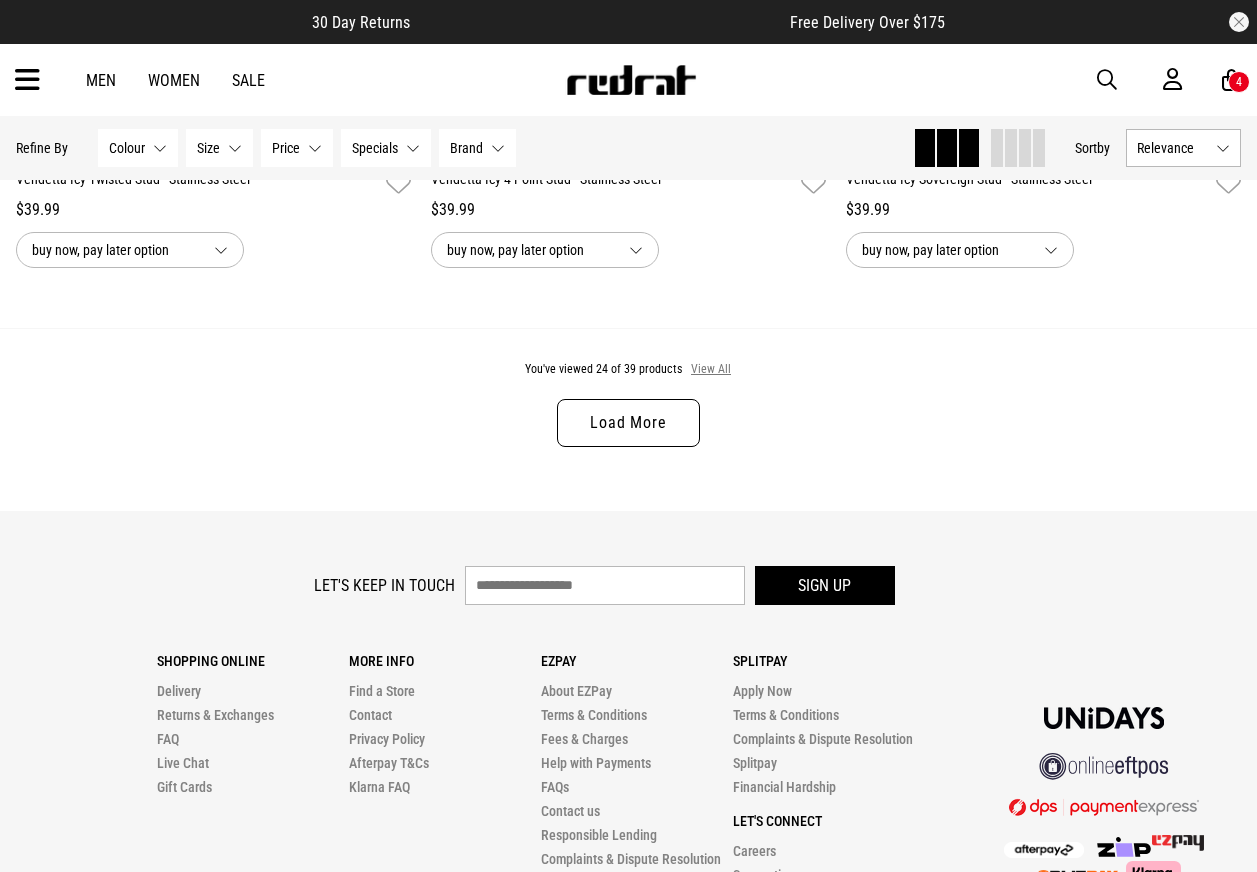 click on "View All" at bounding box center [711, 370] 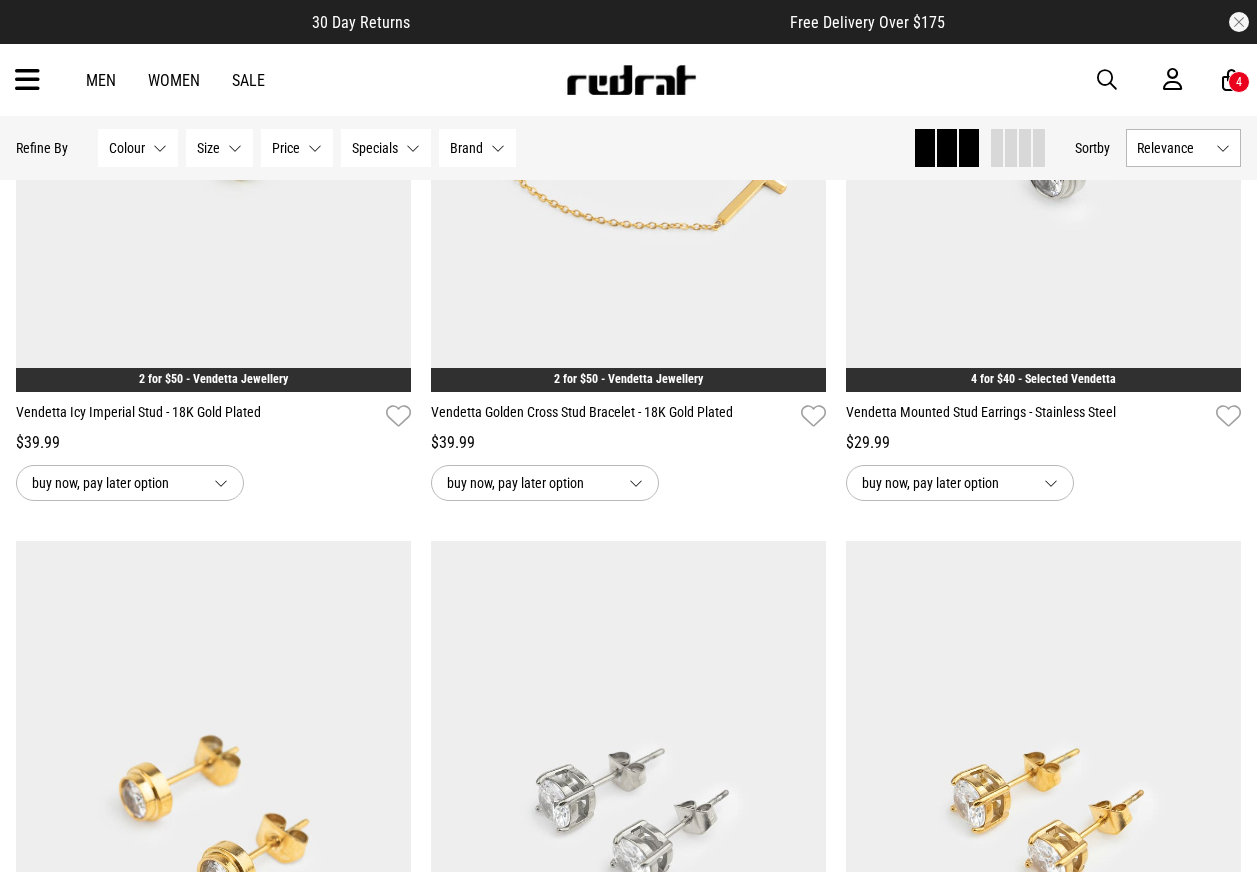 scroll, scrollTop: 6600, scrollLeft: 0, axis: vertical 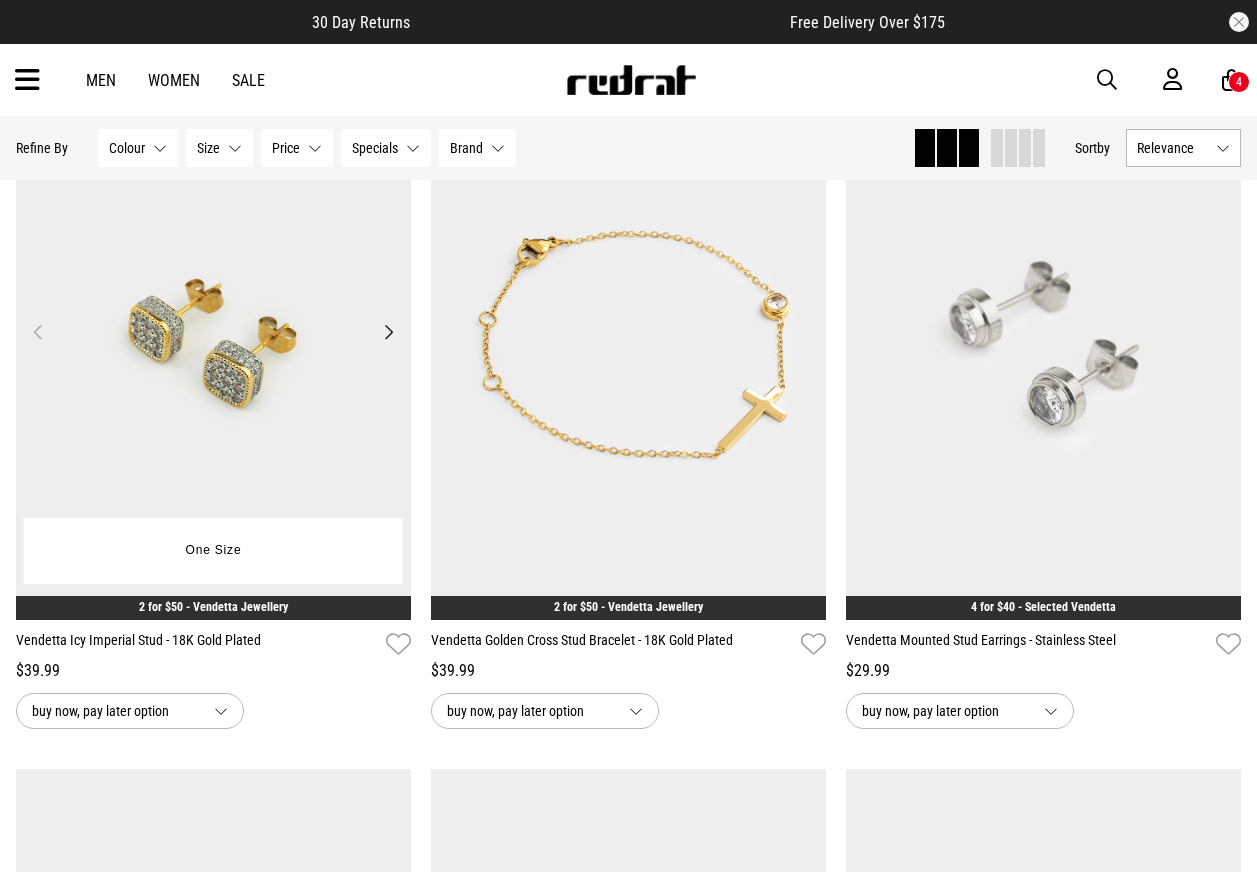 click at bounding box center [213, 343] 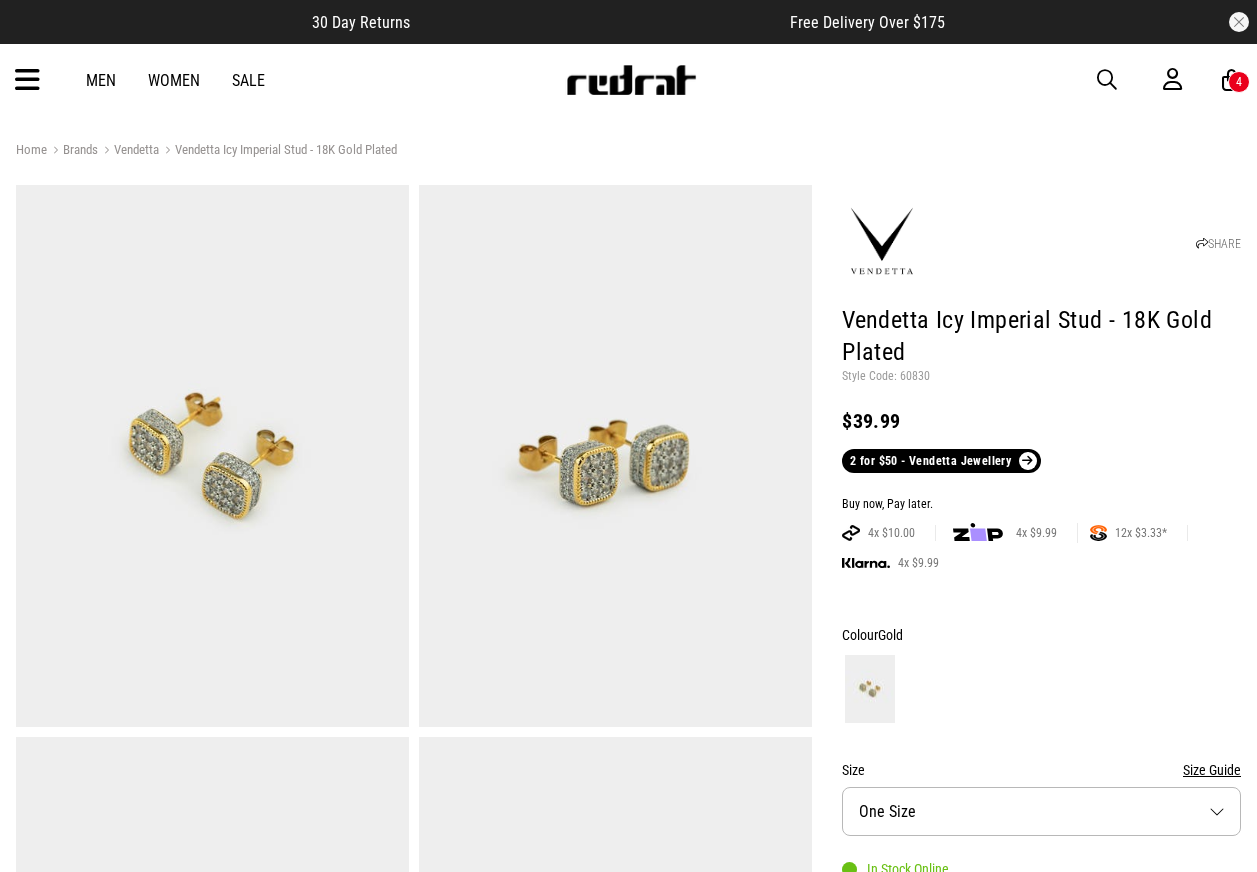scroll, scrollTop: 0, scrollLeft: 0, axis: both 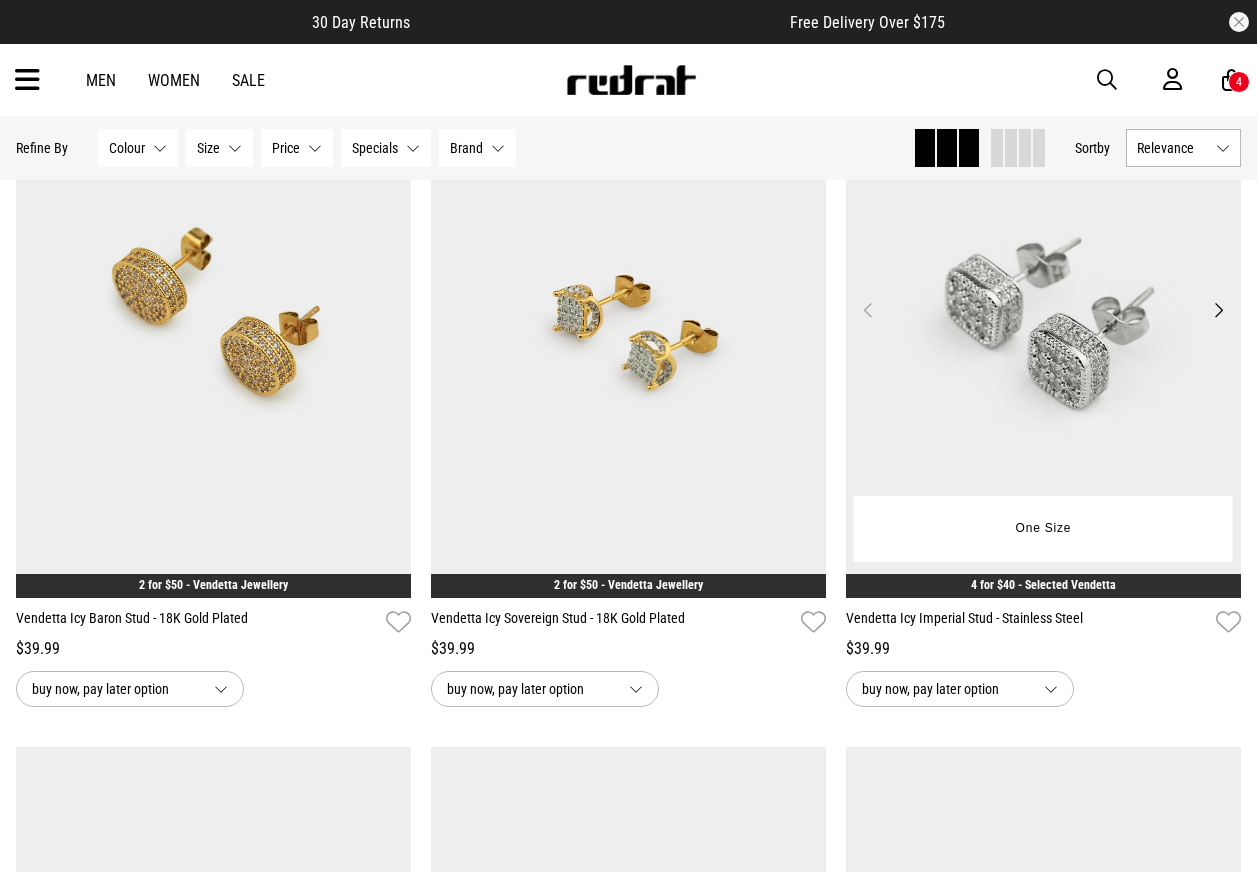 click at bounding box center (1043, 321) 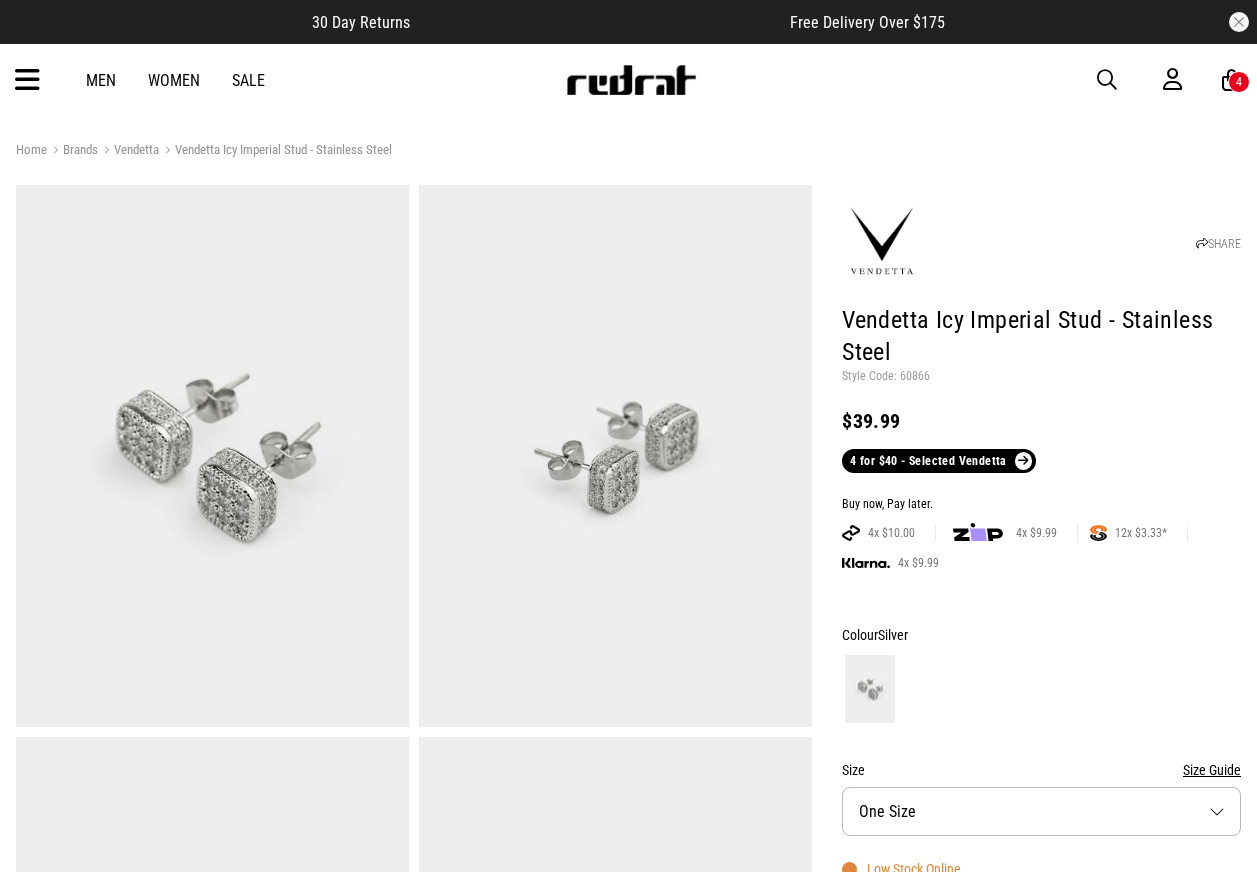scroll, scrollTop: 0, scrollLeft: 0, axis: both 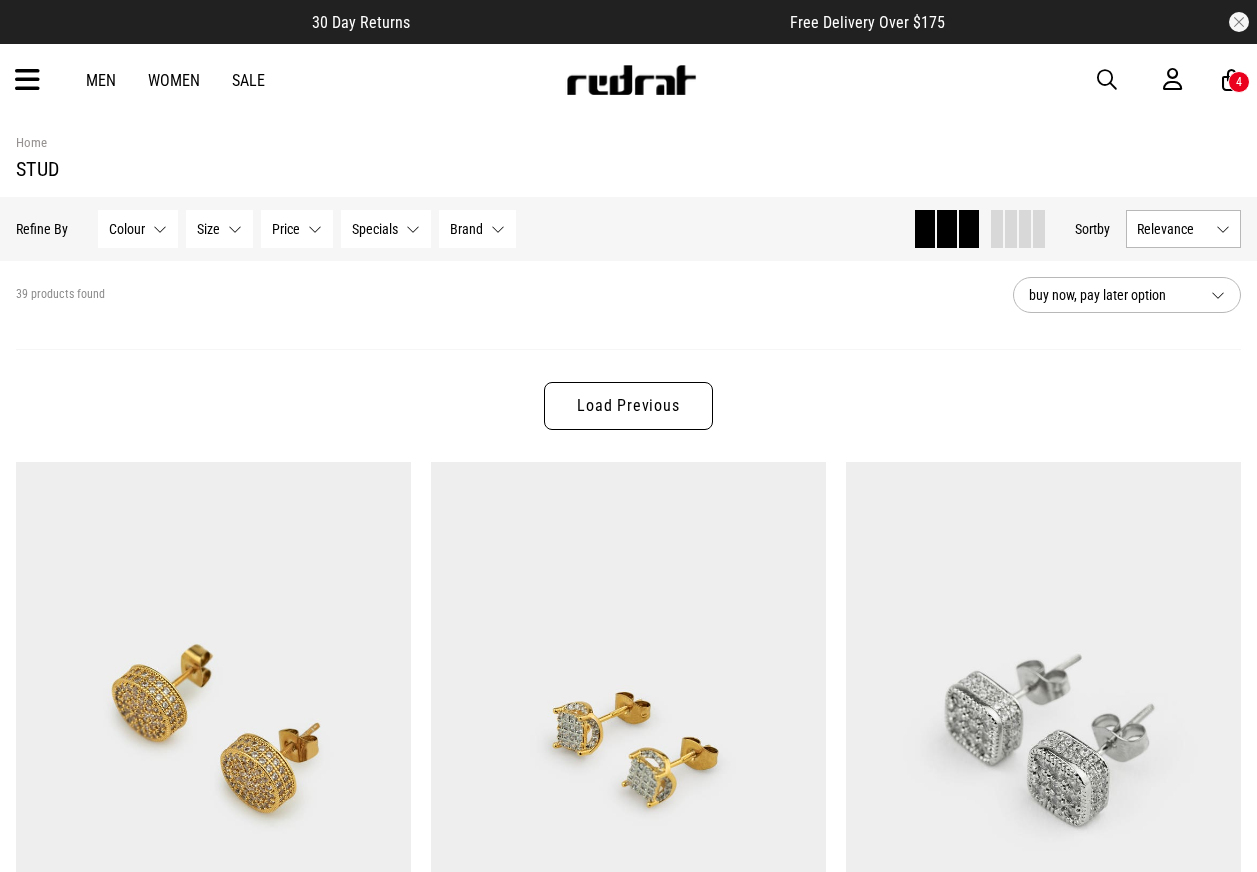 click on "Load Previous" at bounding box center (628, 406) 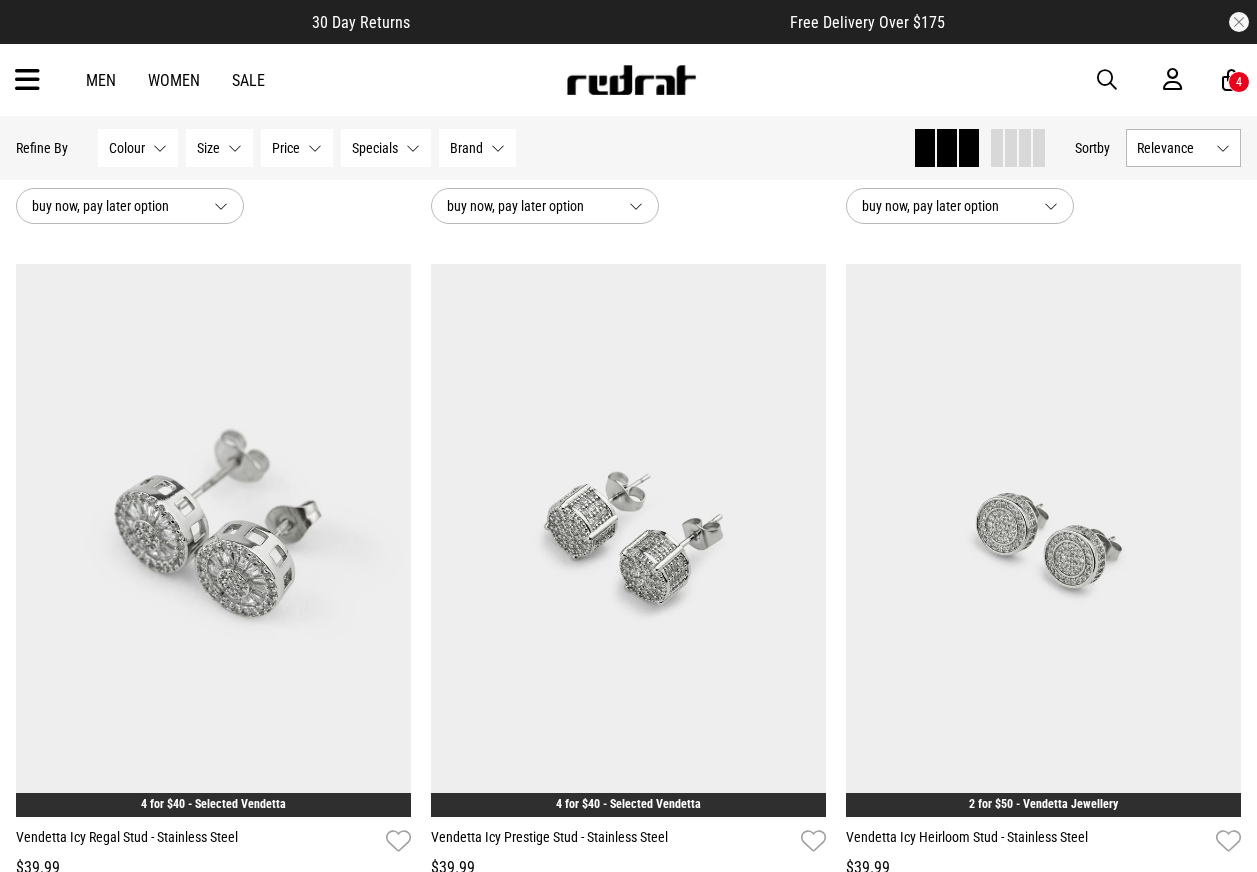 scroll, scrollTop: 2400, scrollLeft: 0, axis: vertical 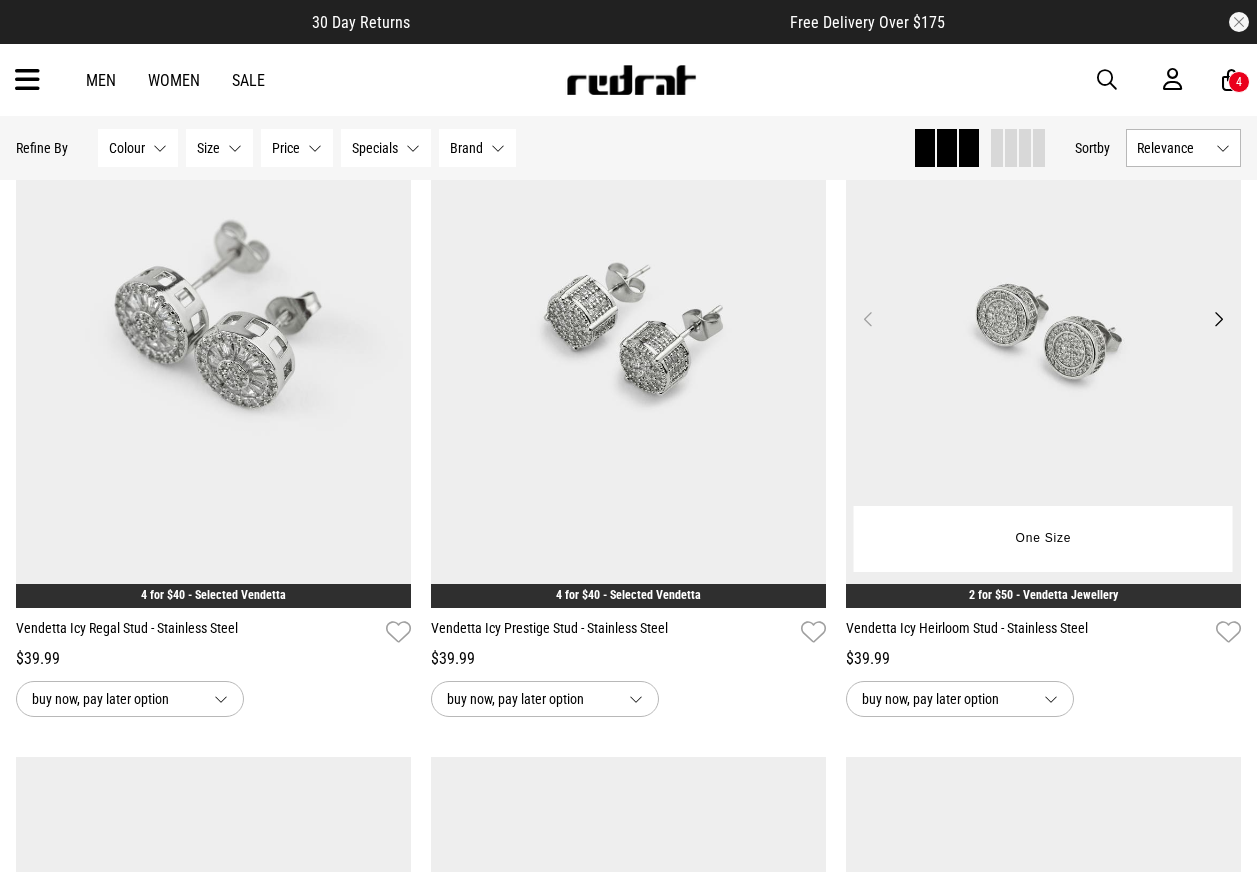 click at bounding box center (1043, 331) 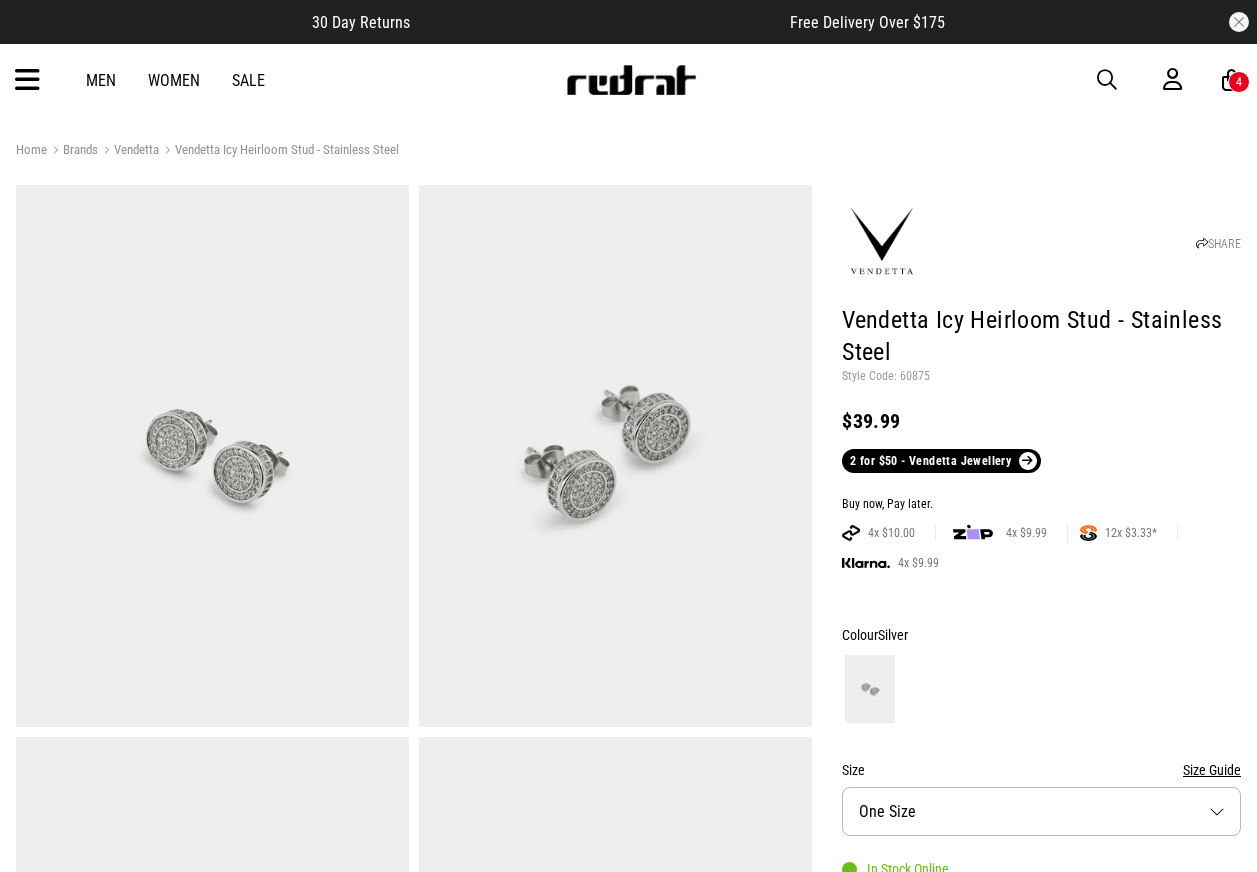 scroll, scrollTop: 0, scrollLeft: 0, axis: both 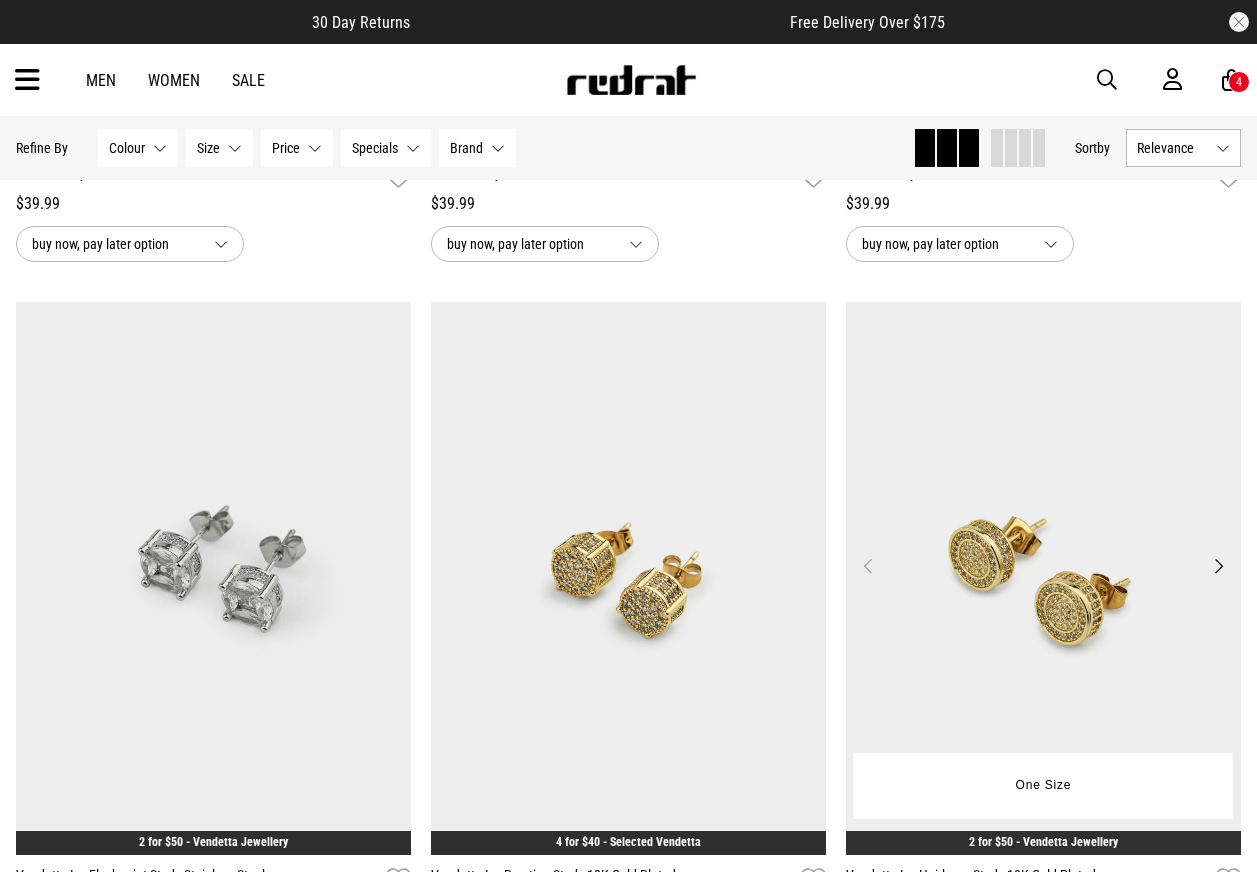 click at bounding box center [1043, 578] 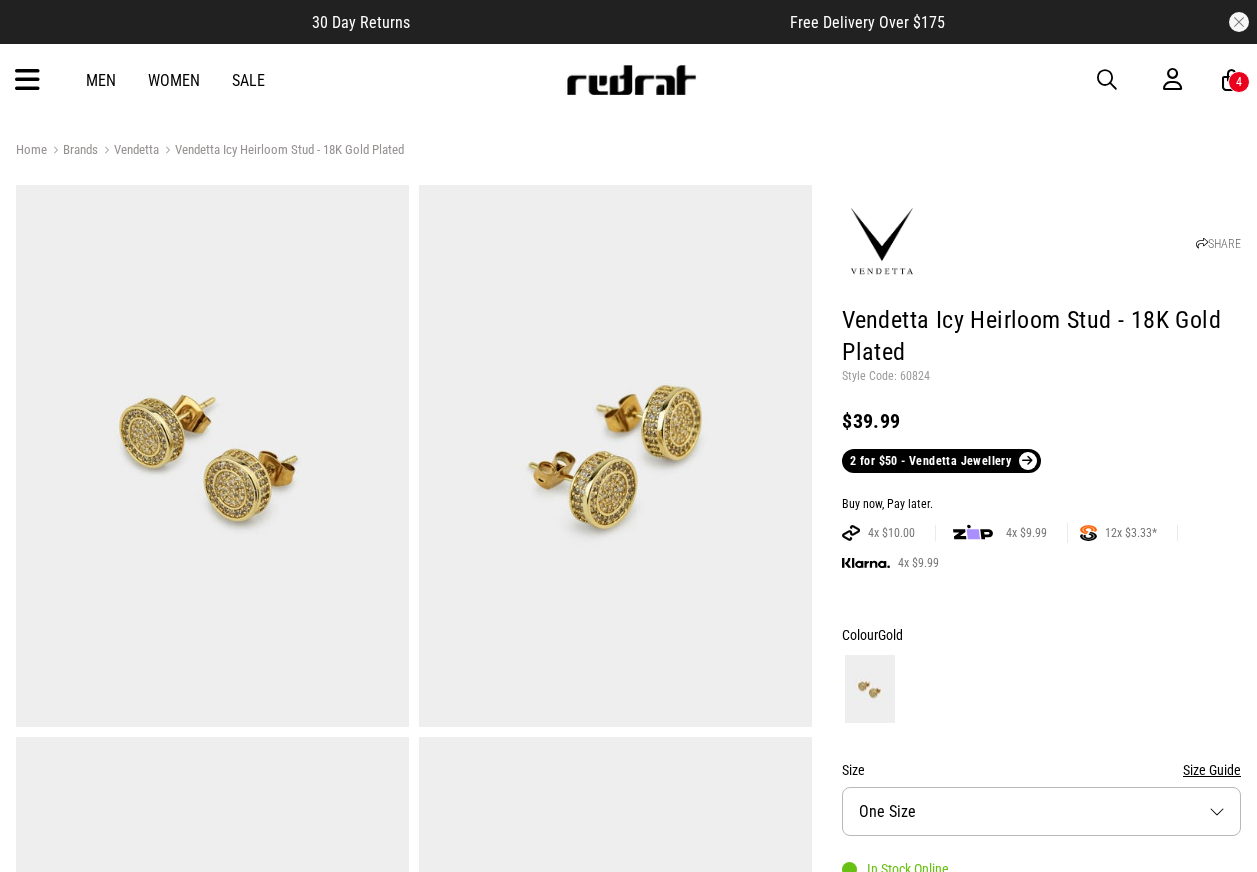 scroll, scrollTop: 0, scrollLeft: 0, axis: both 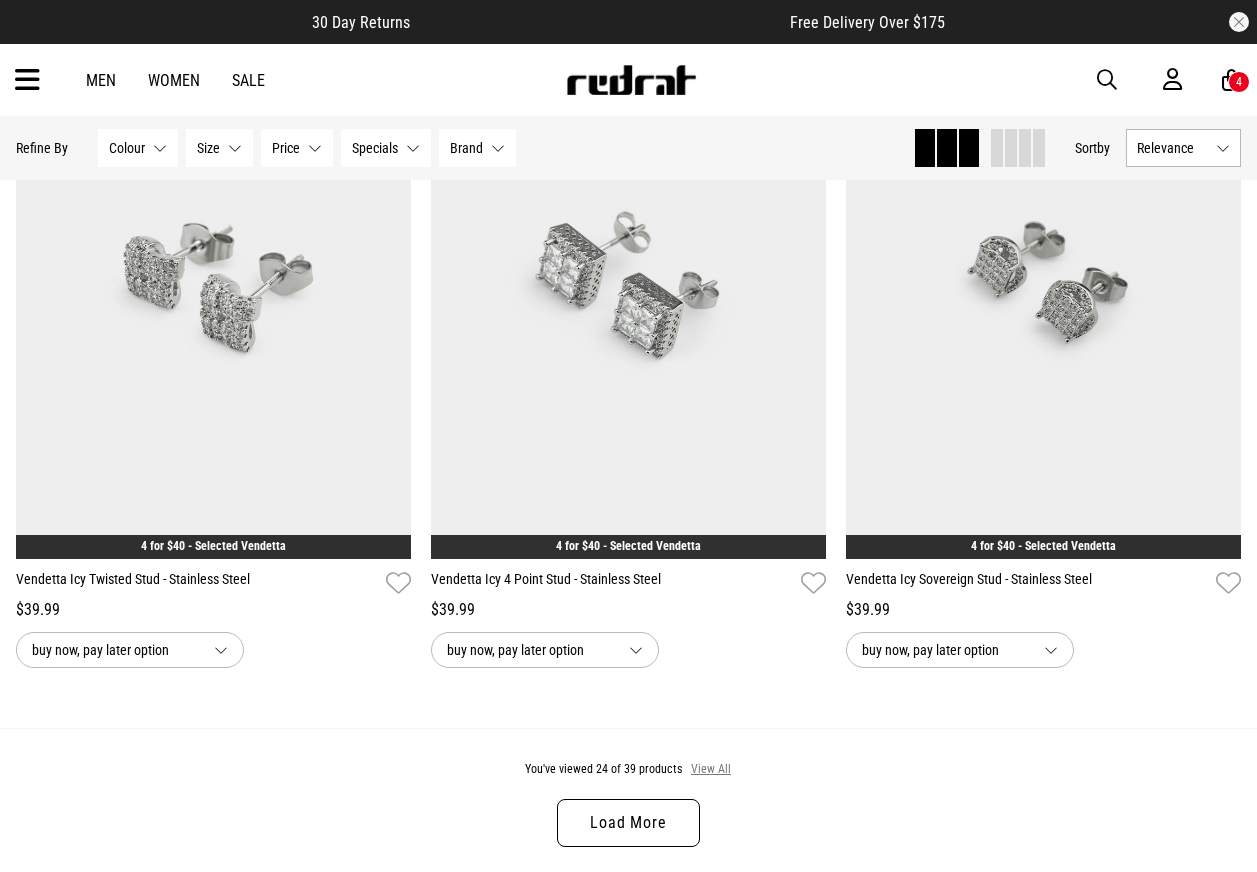 click on "View All" at bounding box center [711, 770] 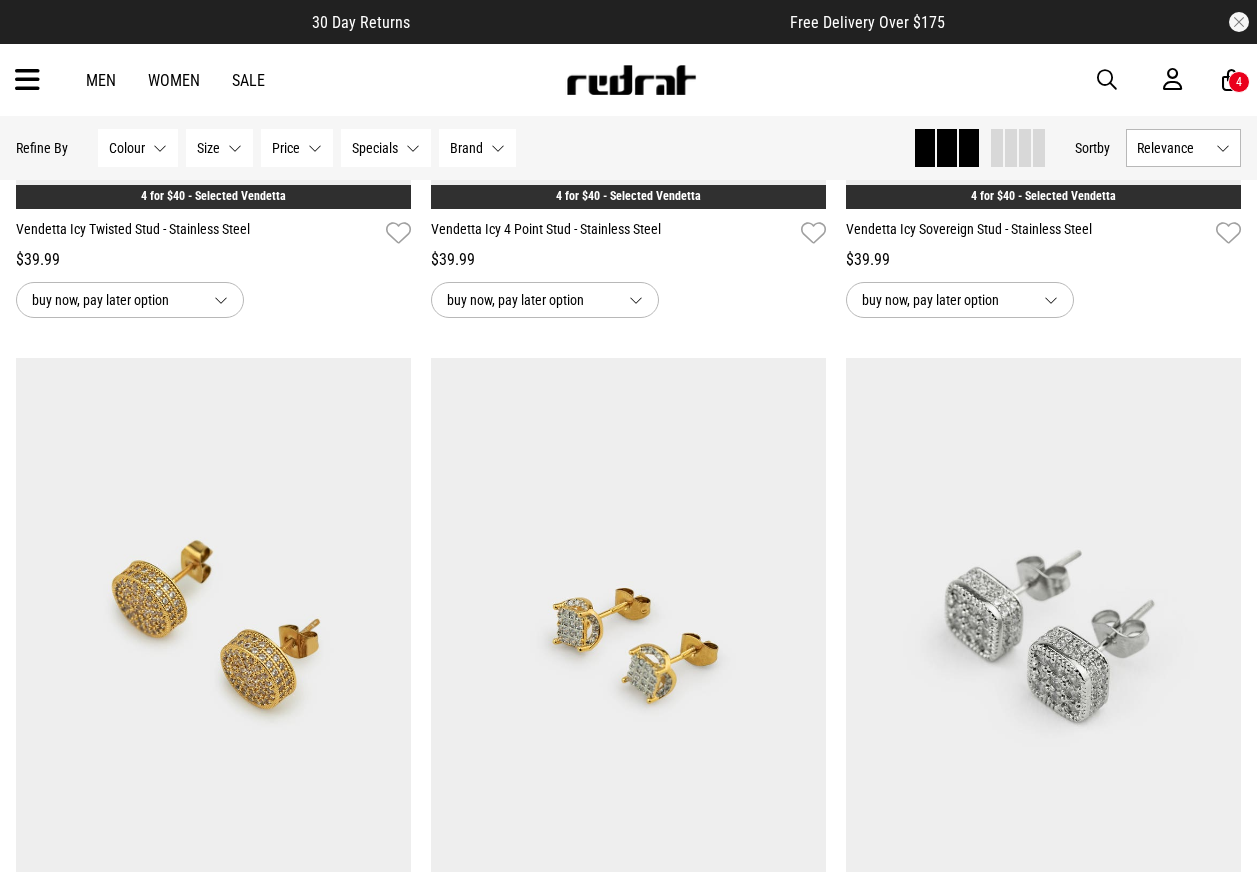 scroll, scrollTop: 5657, scrollLeft: 0, axis: vertical 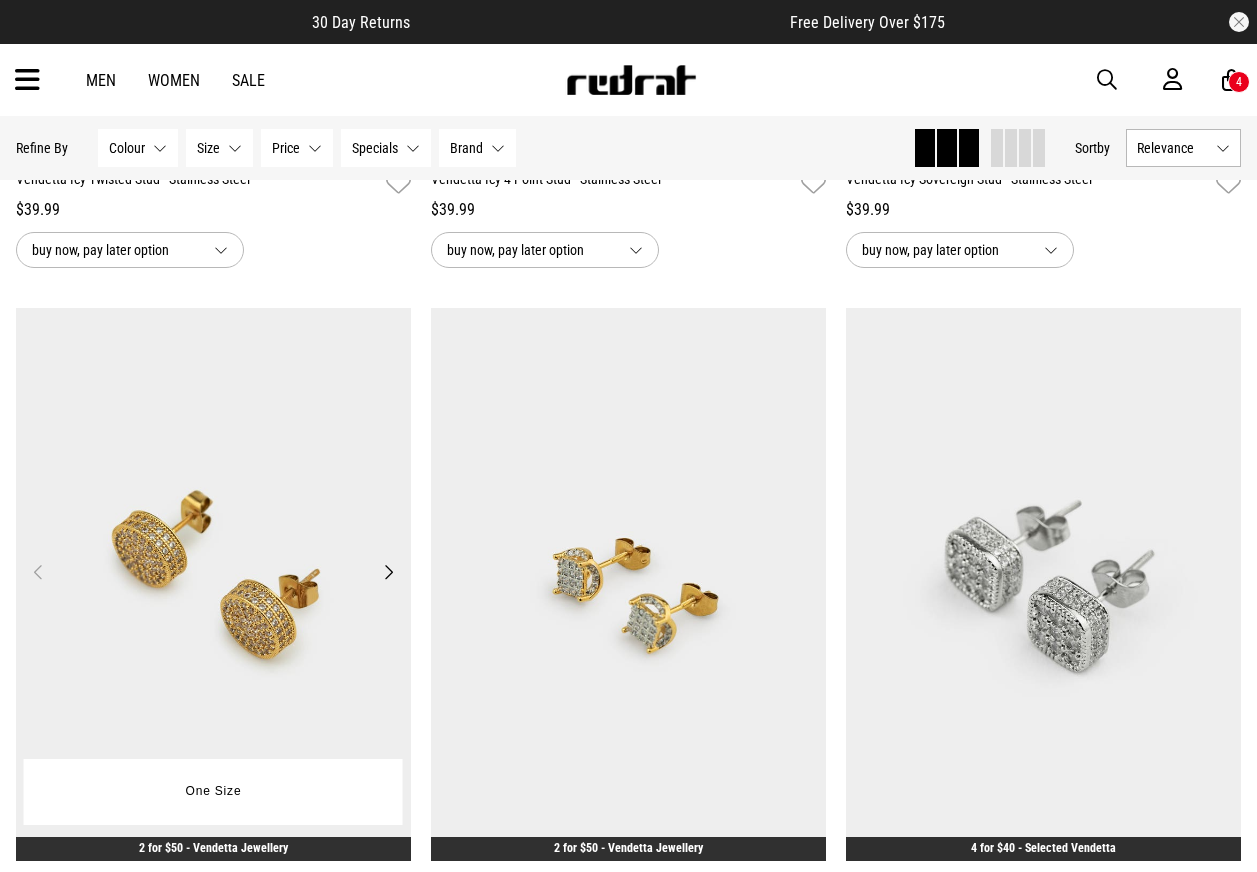 click at bounding box center (213, 584) 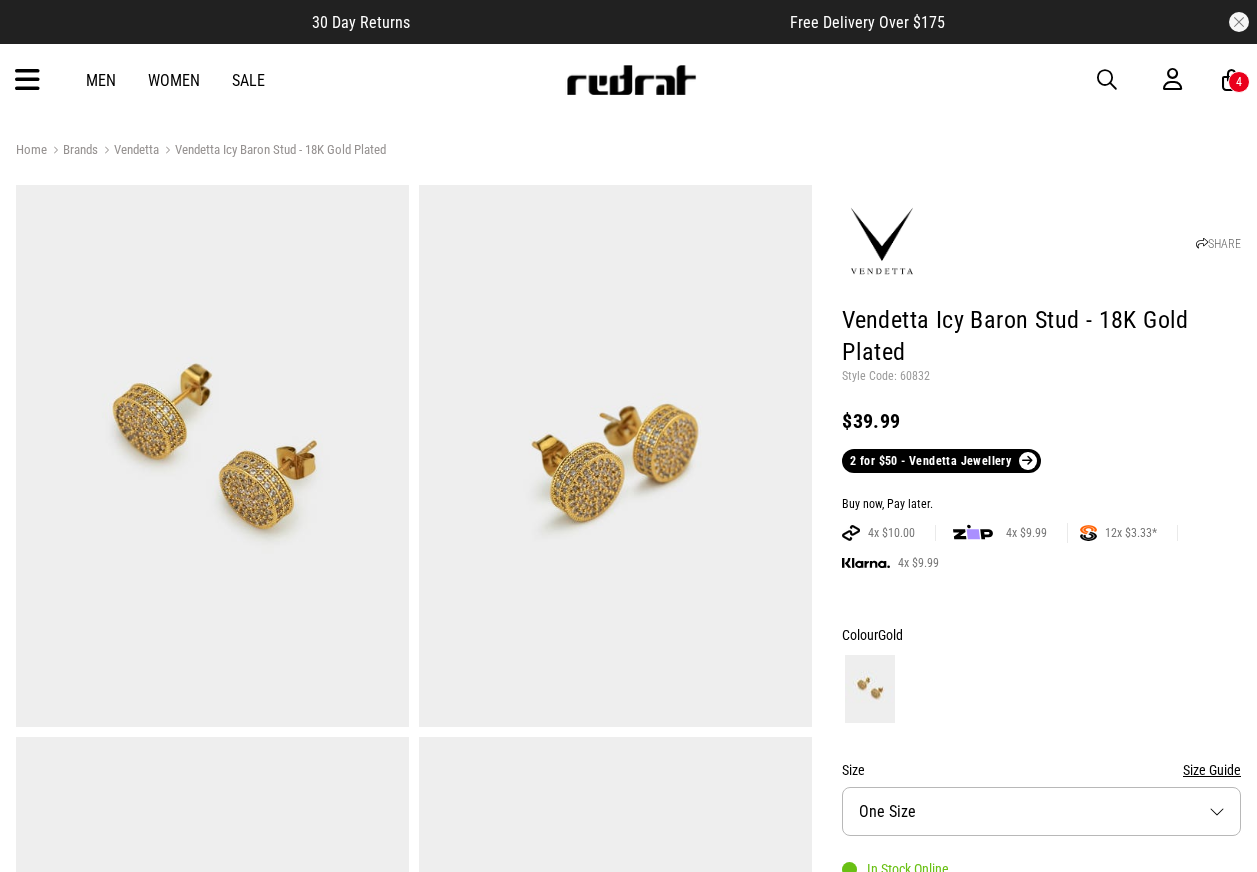 scroll, scrollTop: 0, scrollLeft: 0, axis: both 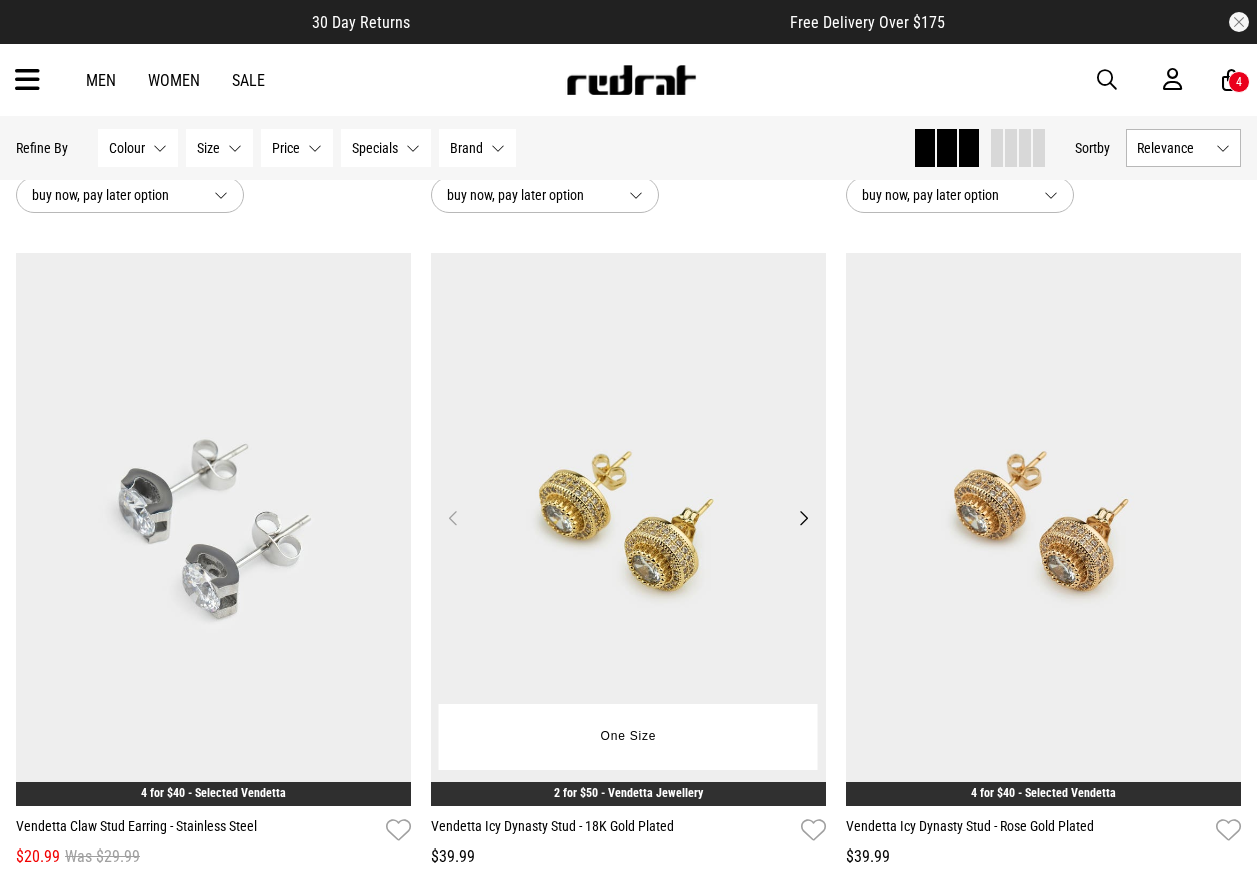 click at bounding box center (628, 529) 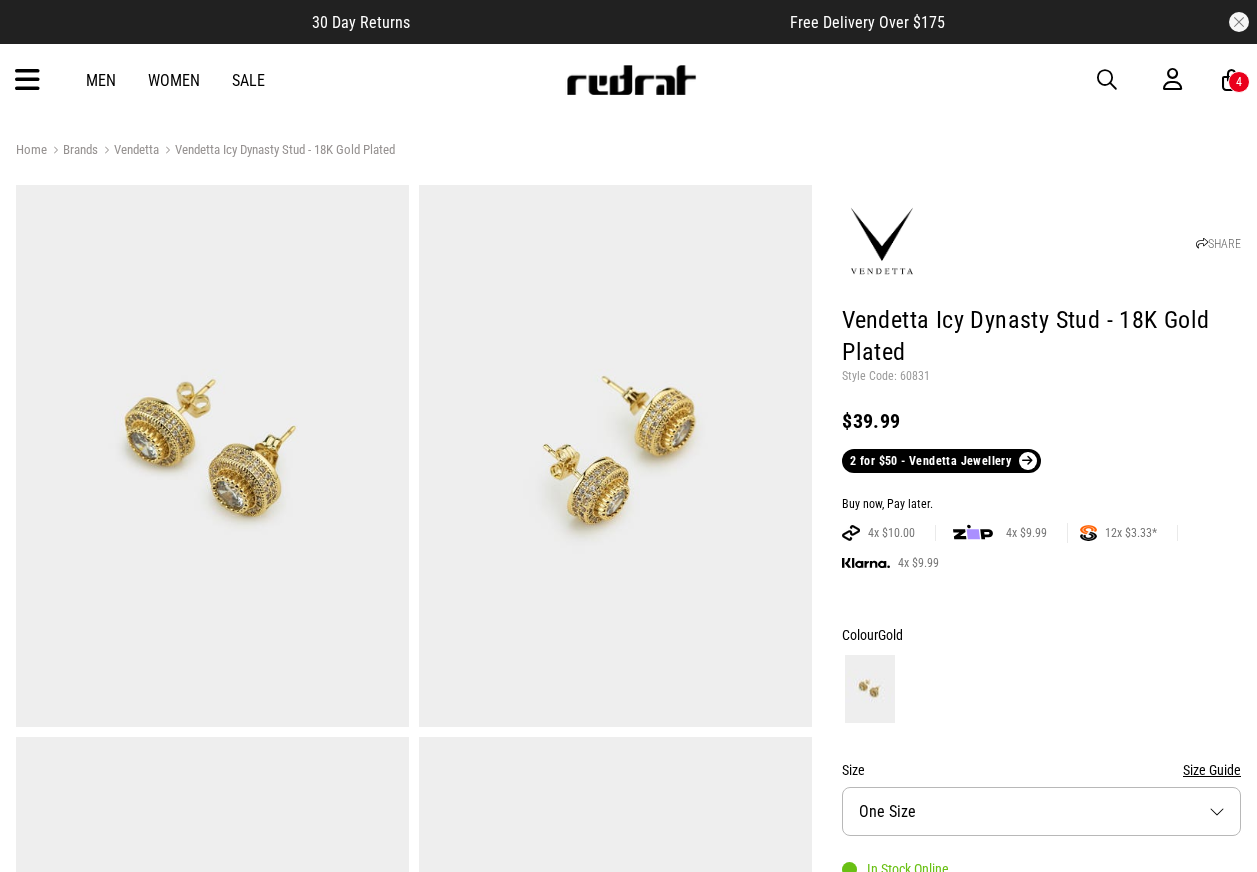 scroll, scrollTop: 0, scrollLeft: 0, axis: both 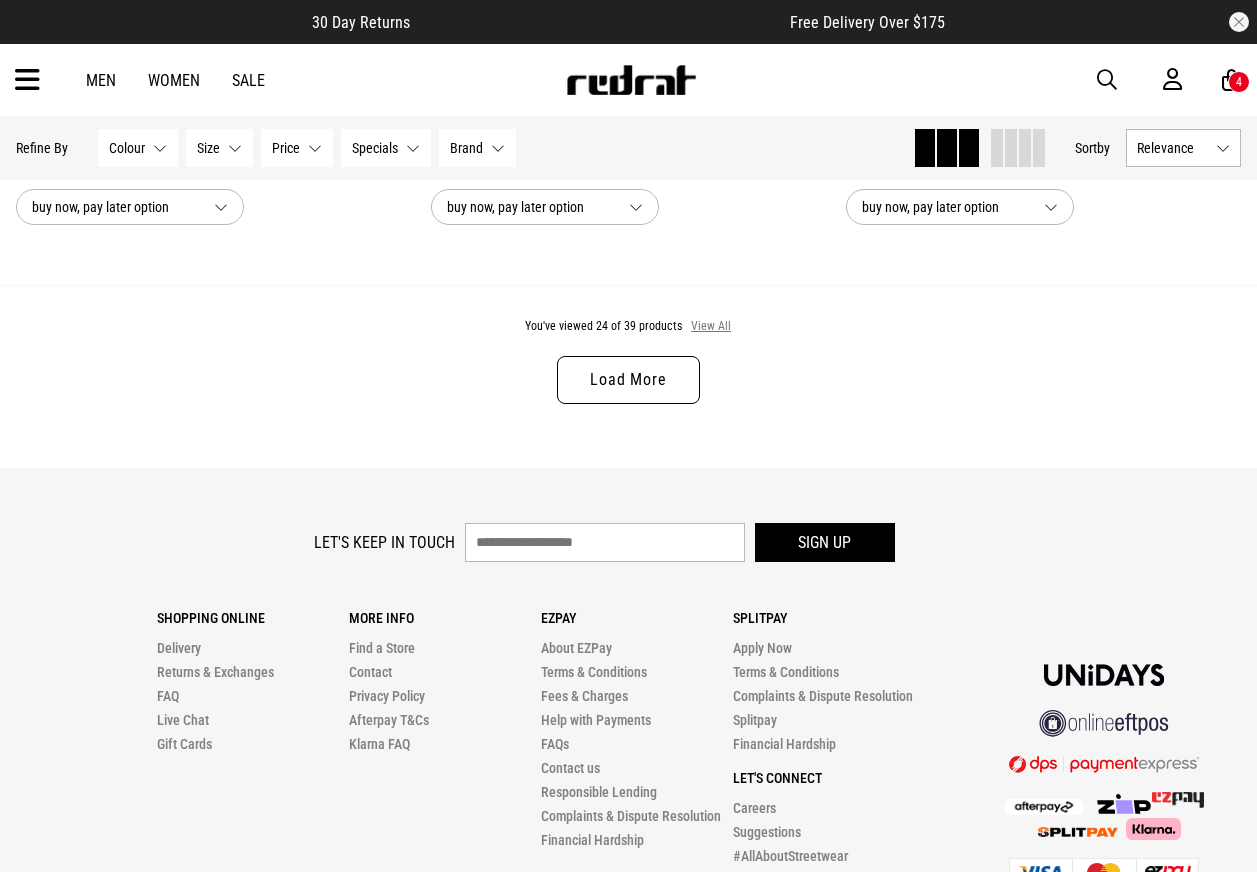 click on "View All" at bounding box center (711, 327) 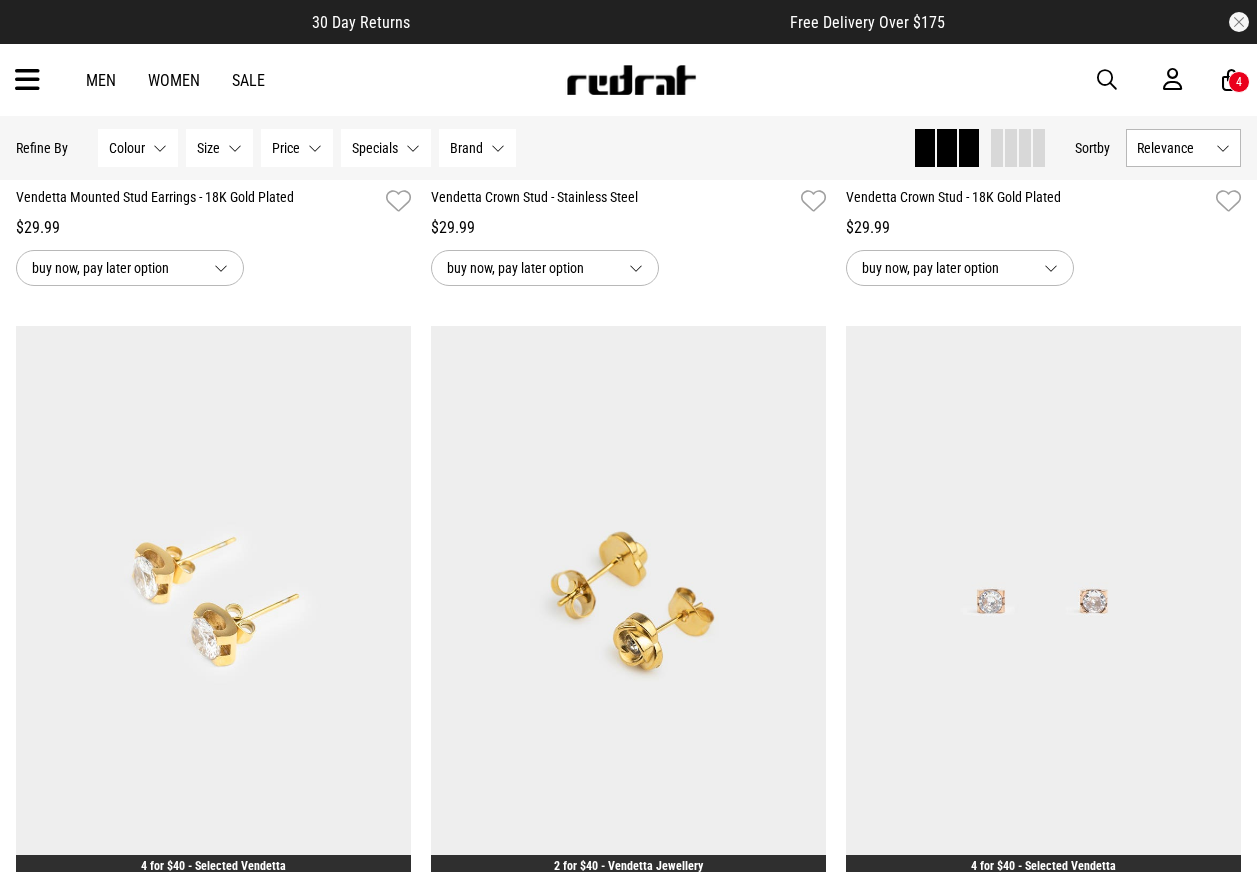 scroll, scrollTop: 7800, scrollLeft: 0, axis: vertical 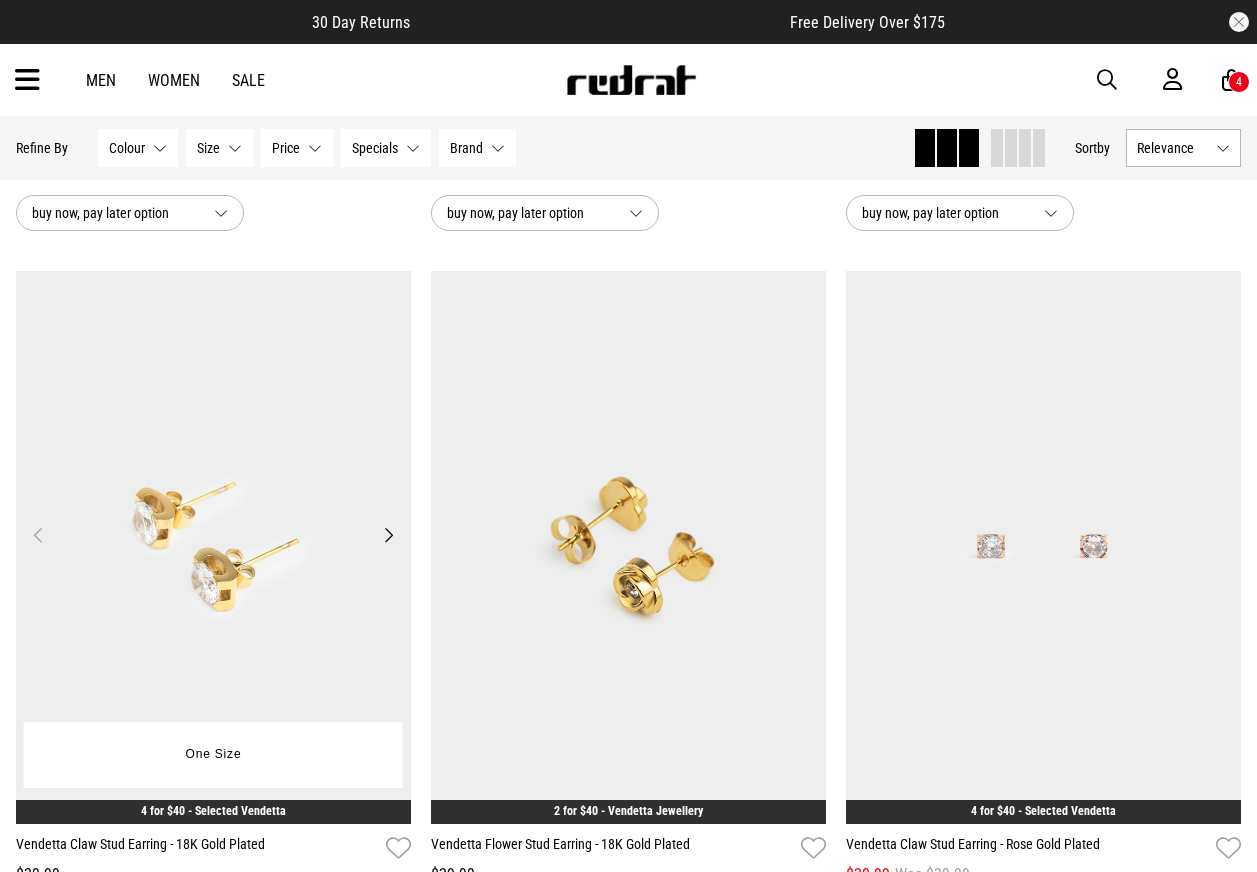 click at bounding box center (213, 547) 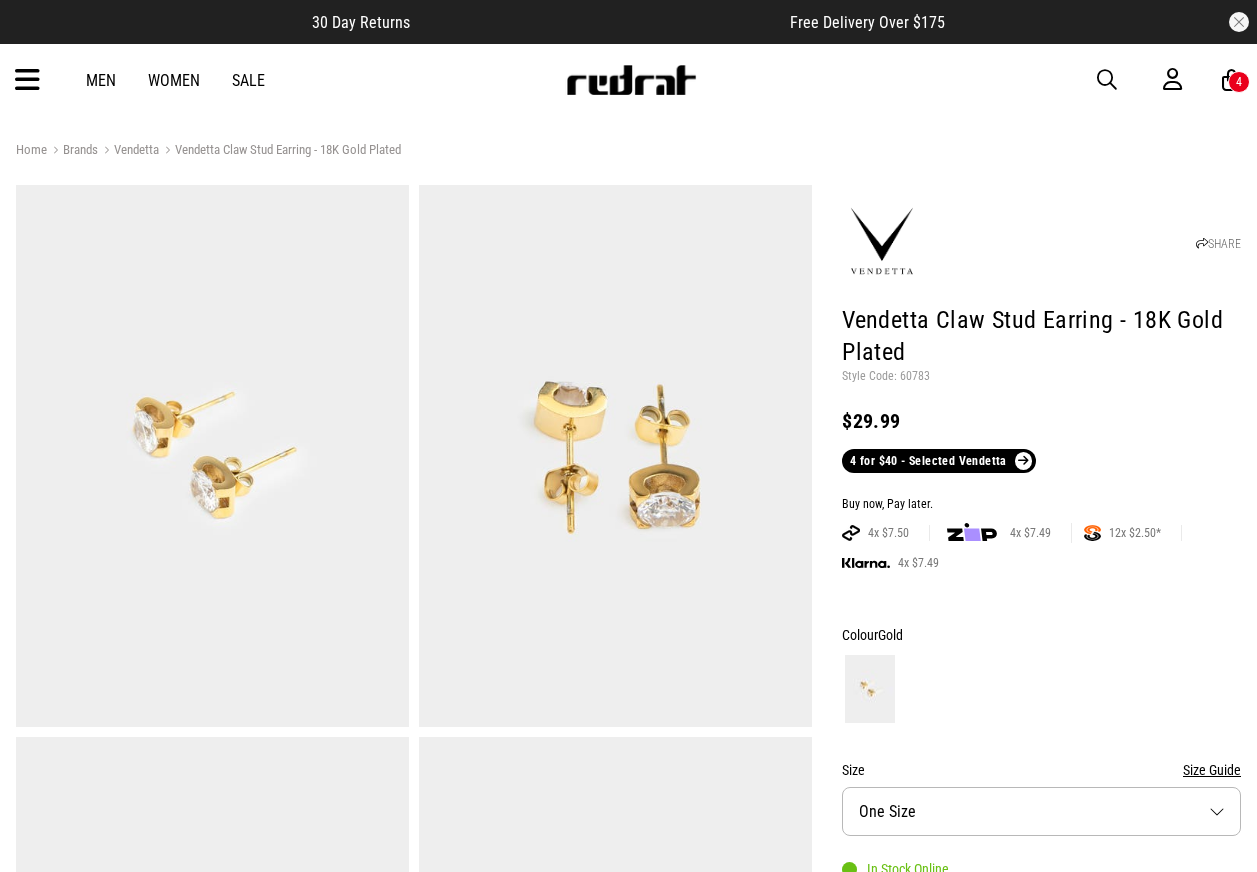 scroll, scrollTop: 0, scrollLeft: 0, axis: both 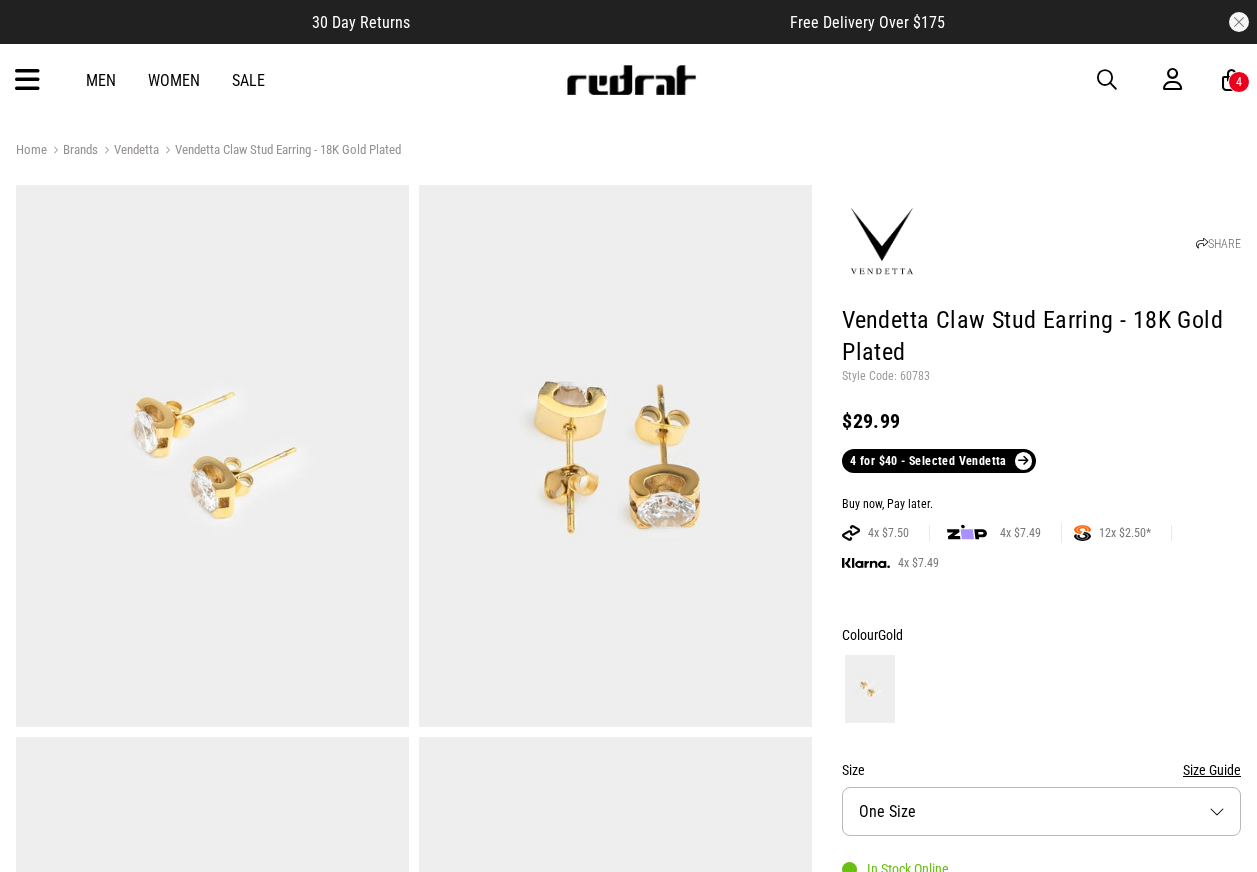 click on "Men   Women   Sale     Sign in     New       Back         Footwear       Back         Mens       Back         Womens       Back         Youth & Kids       Back         Jewellery       Back         Headwear       Back         Accessories       Back         Deals       Back         Sale   UP TO 60% OFF
Shop by Brand
adidas
Converse
New Era
See all brands     Gift Cards   Find a Store   Delivery   Returns & Exchanges   FAQ   Contact Us
Payment Options Only at Red Rat
Let's keep in touch
Back
4" at bounding box center [628, 80] 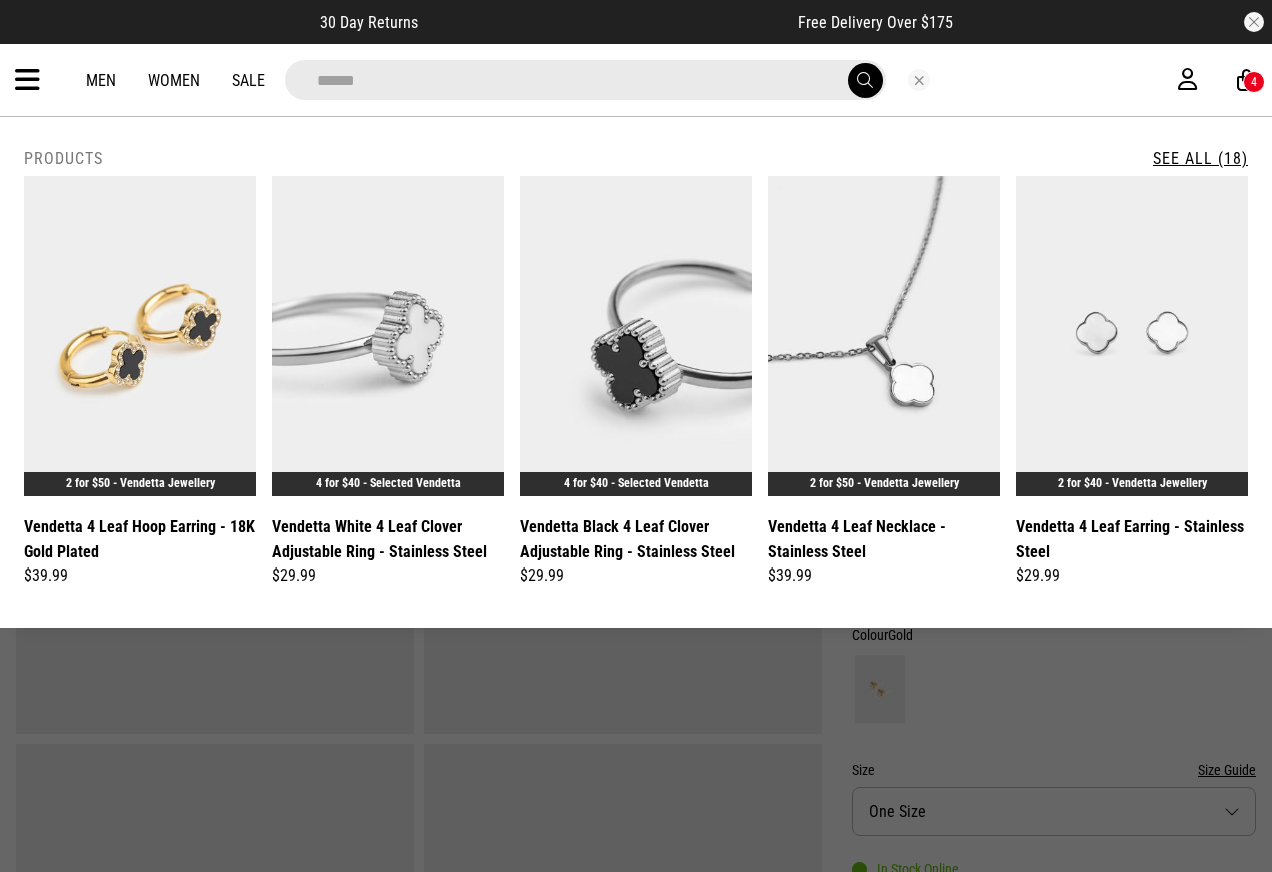 type on "******" 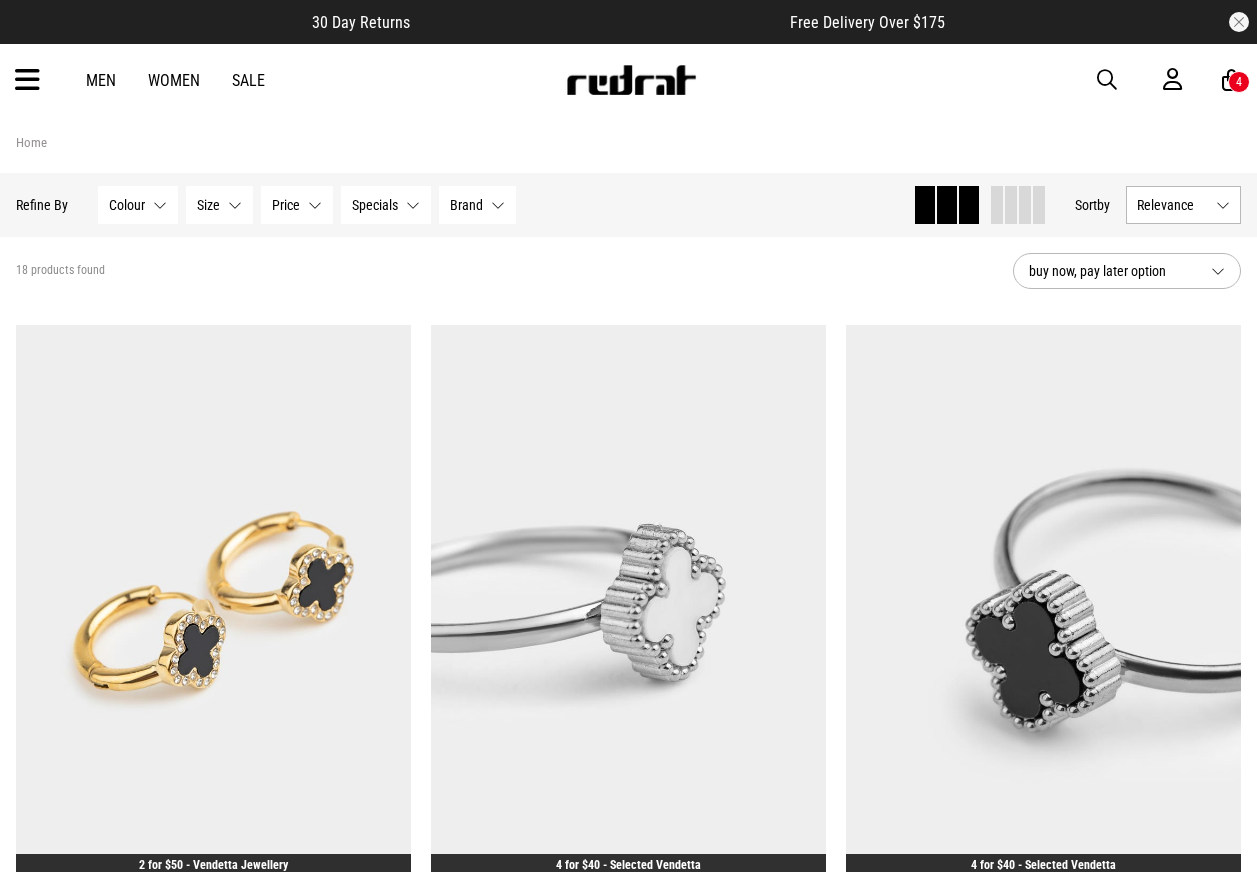 scroll, scrollTop: 1500, scrollLeft: 0, axis: vertical 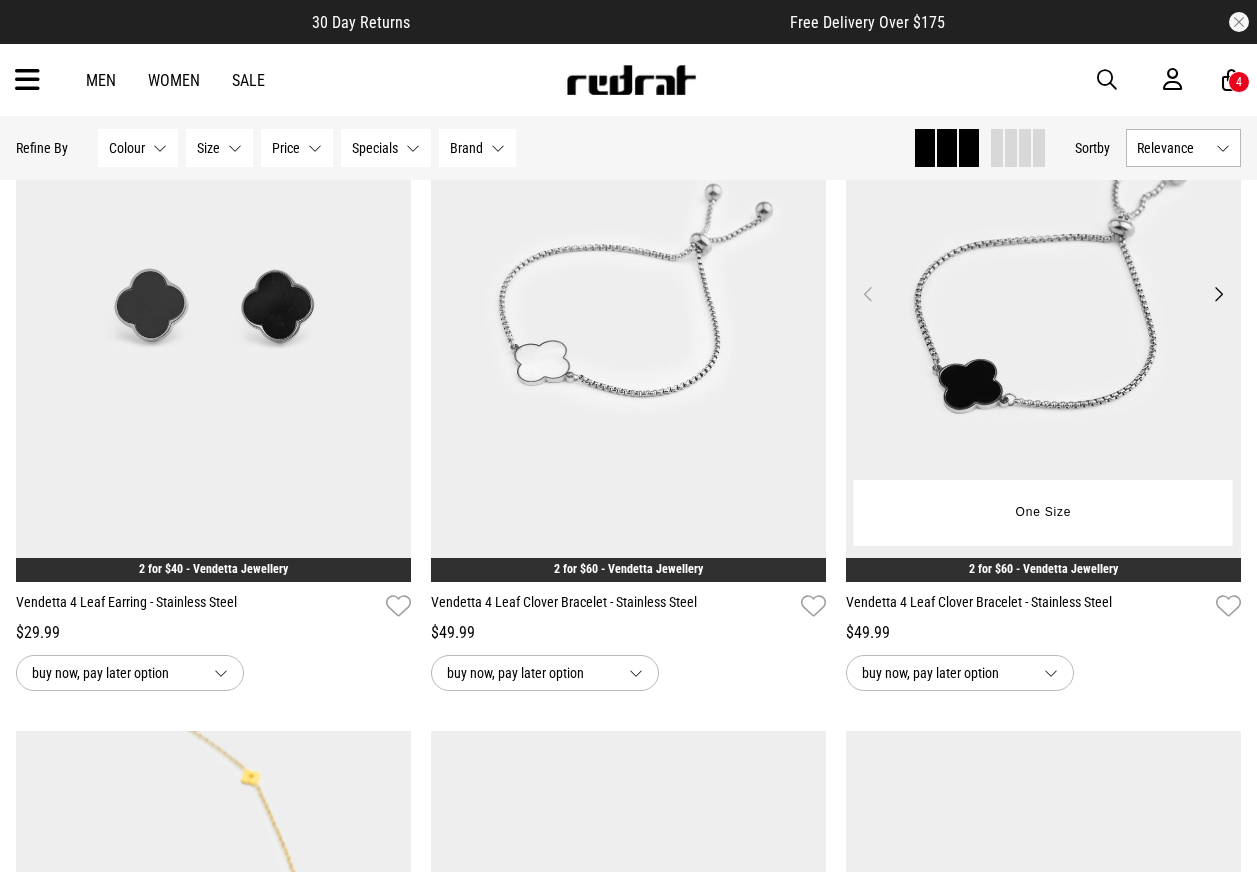 click at bounding box center (1043, 305) 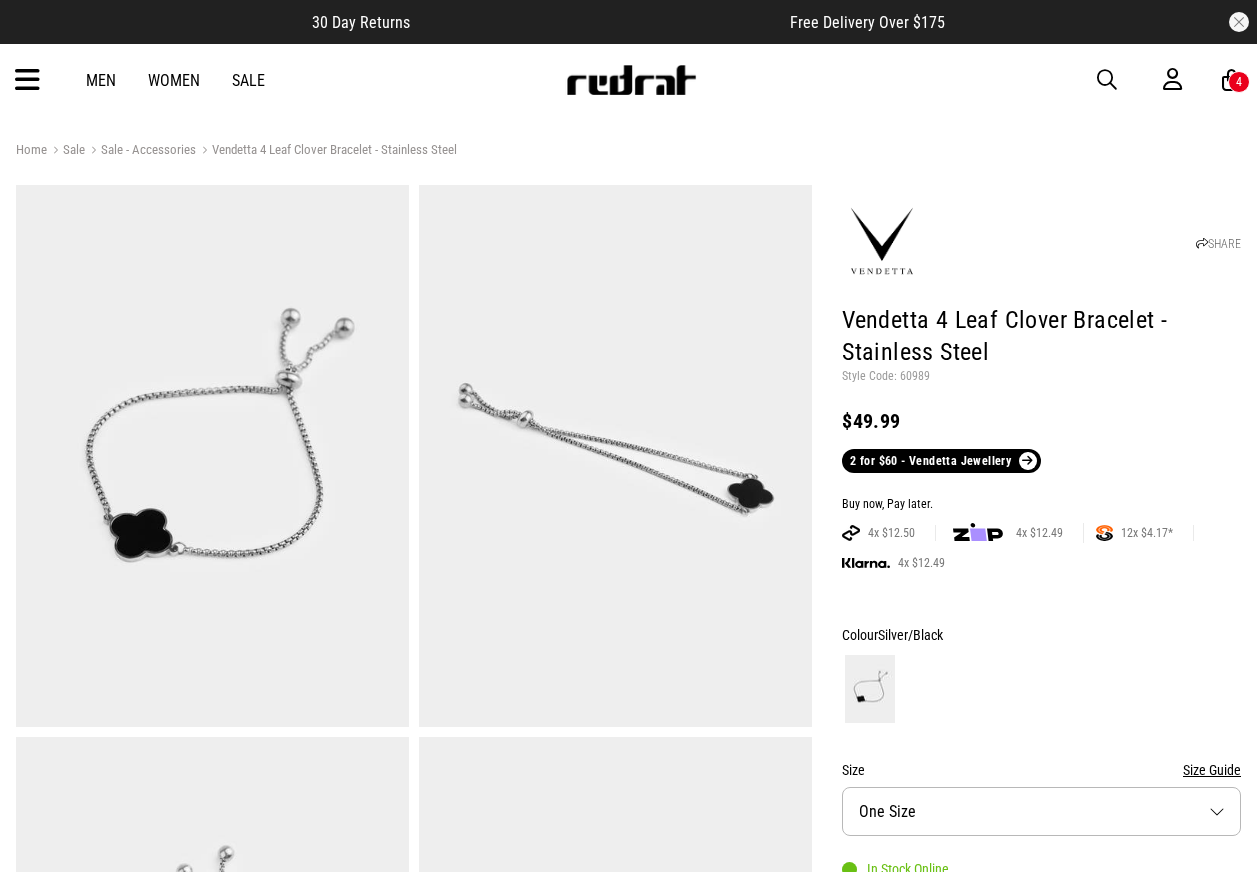 scroll, scrollTop: 0, scrollLeft: 0, axis: both 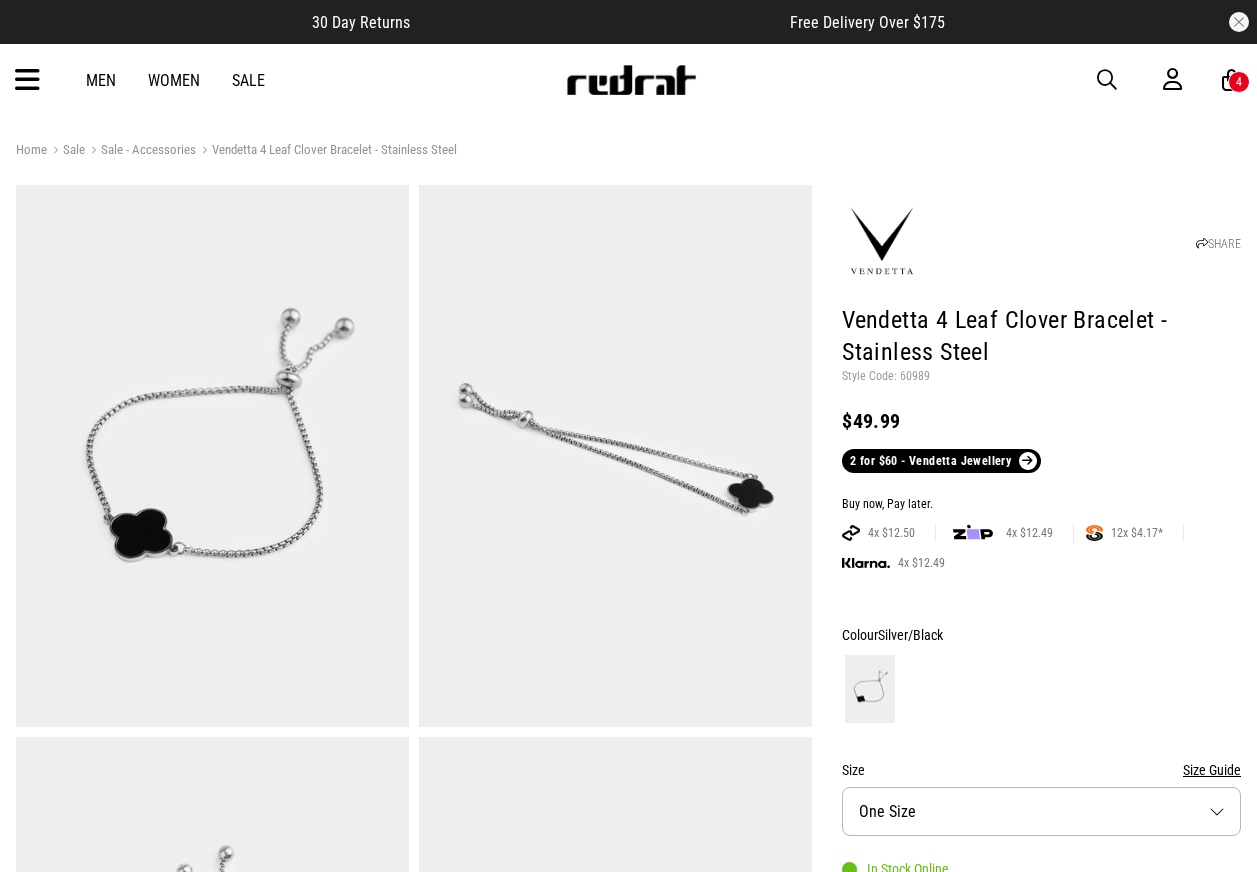 click on "Style Code: 60989" at bounding box center [1041, 377] 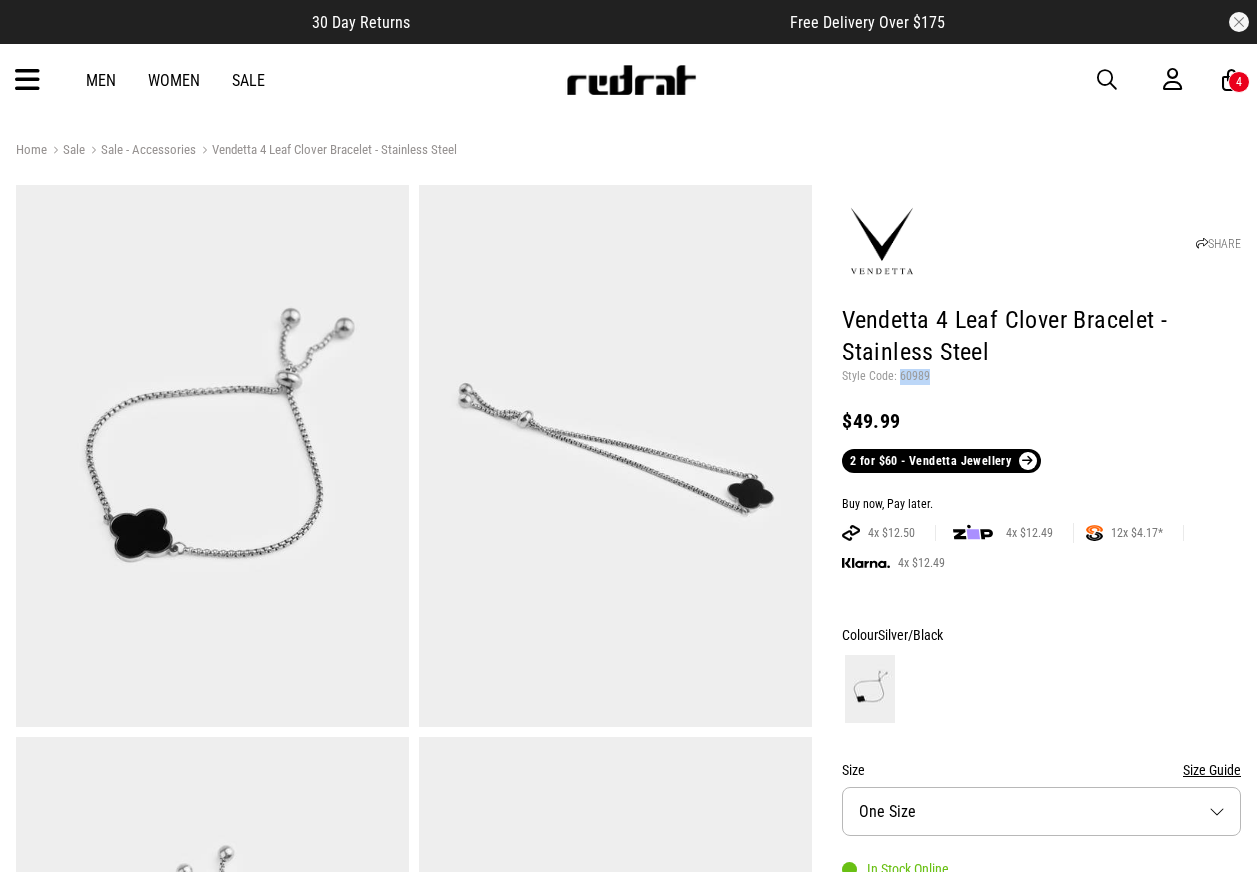 click on "Style Code: 60989" at bounding box center (1041, 377) 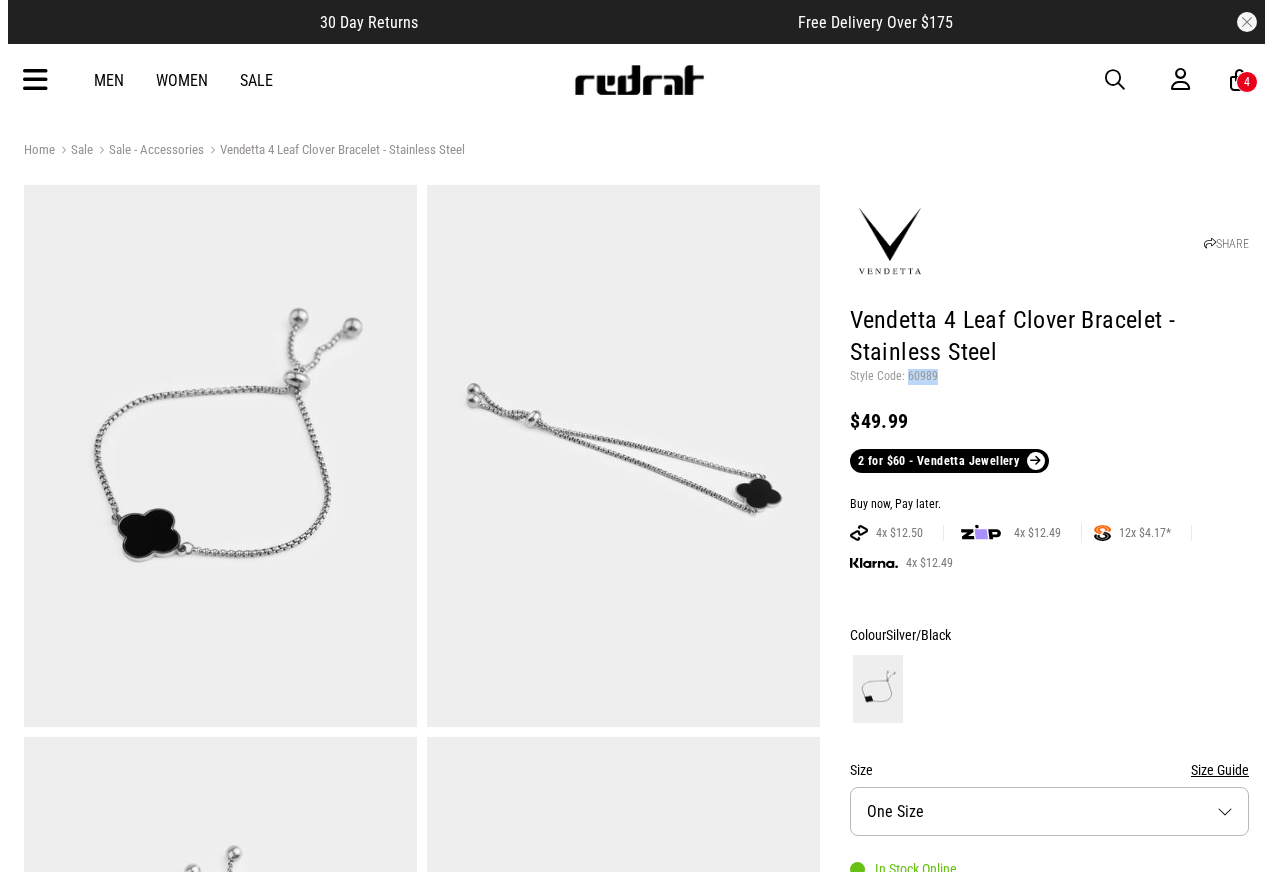 scroll, scrollTop: 0, scrollLeft: 0, axis: both 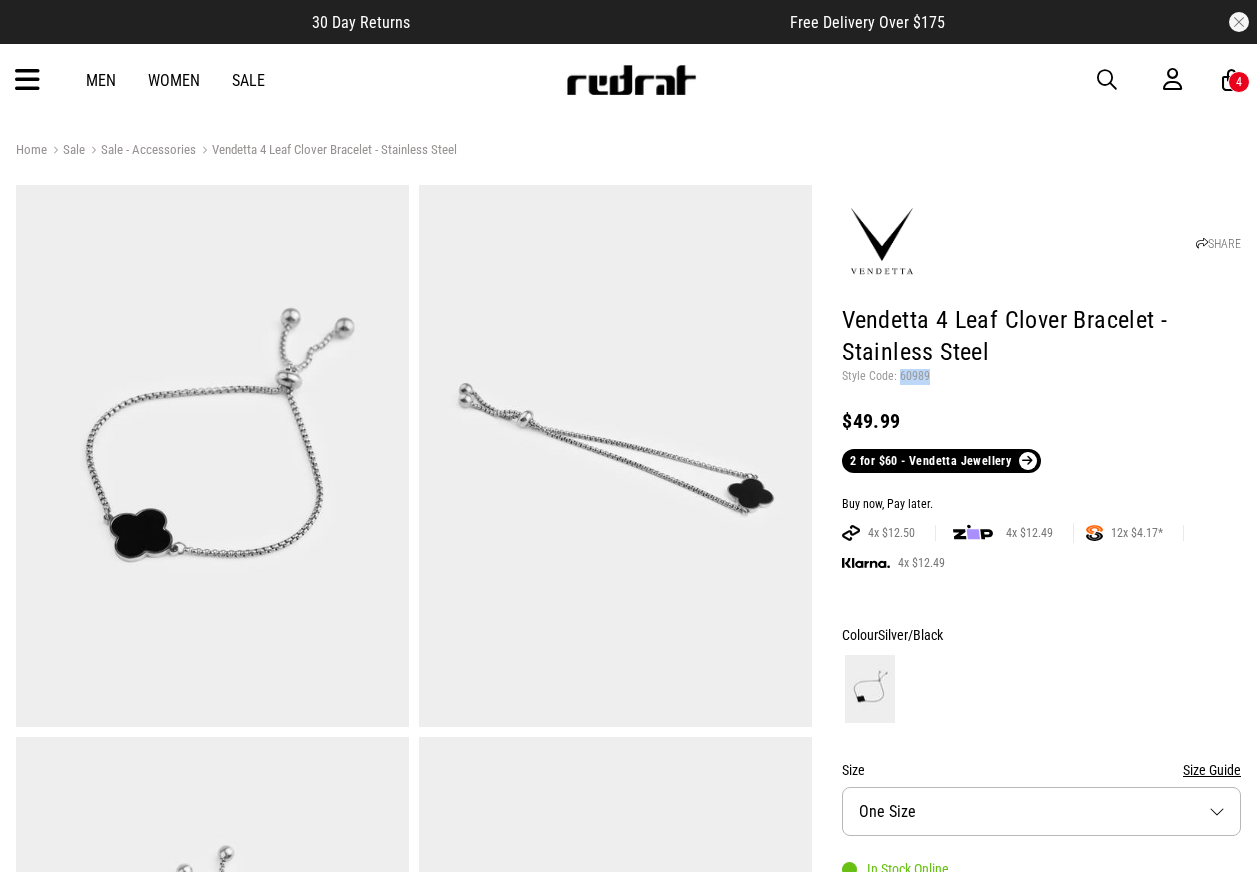 copy on "60989" 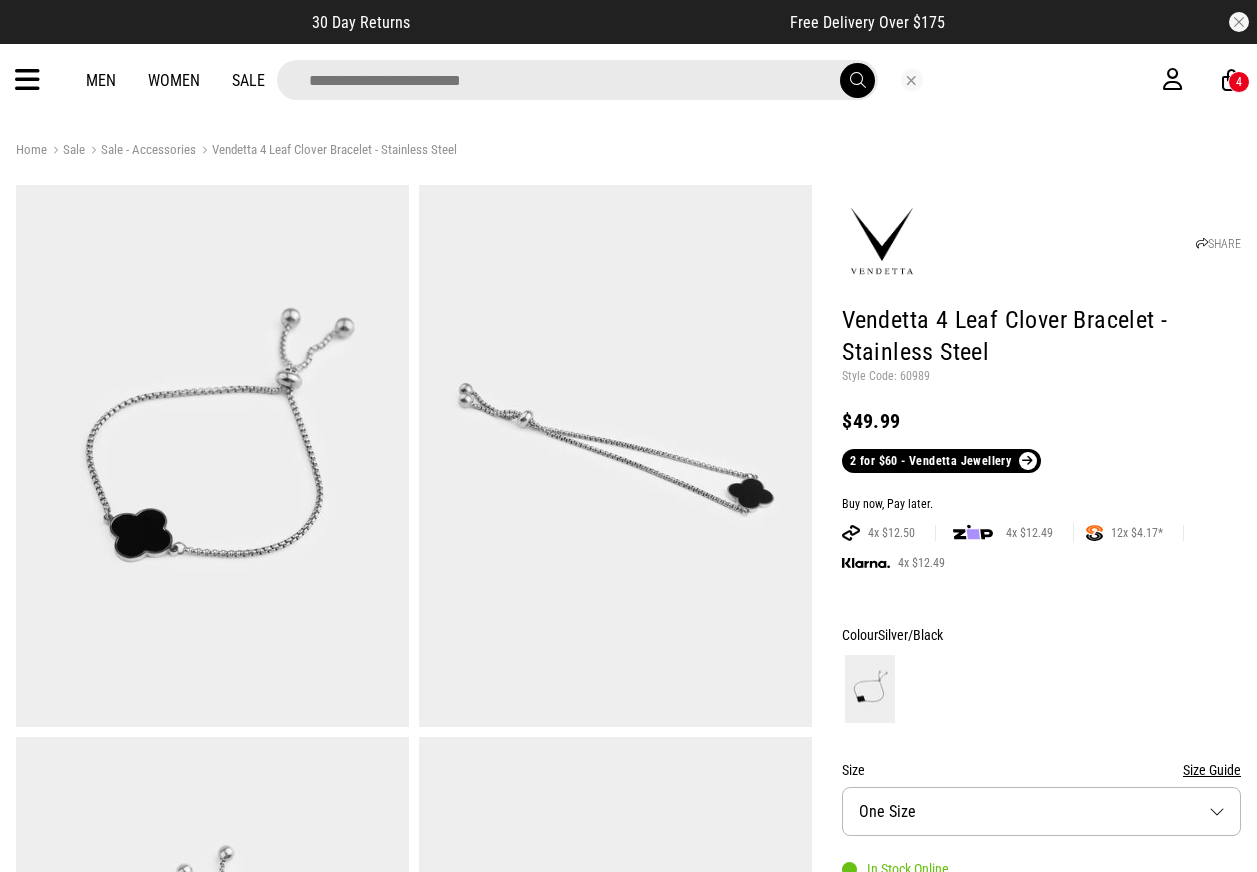 type on "*" 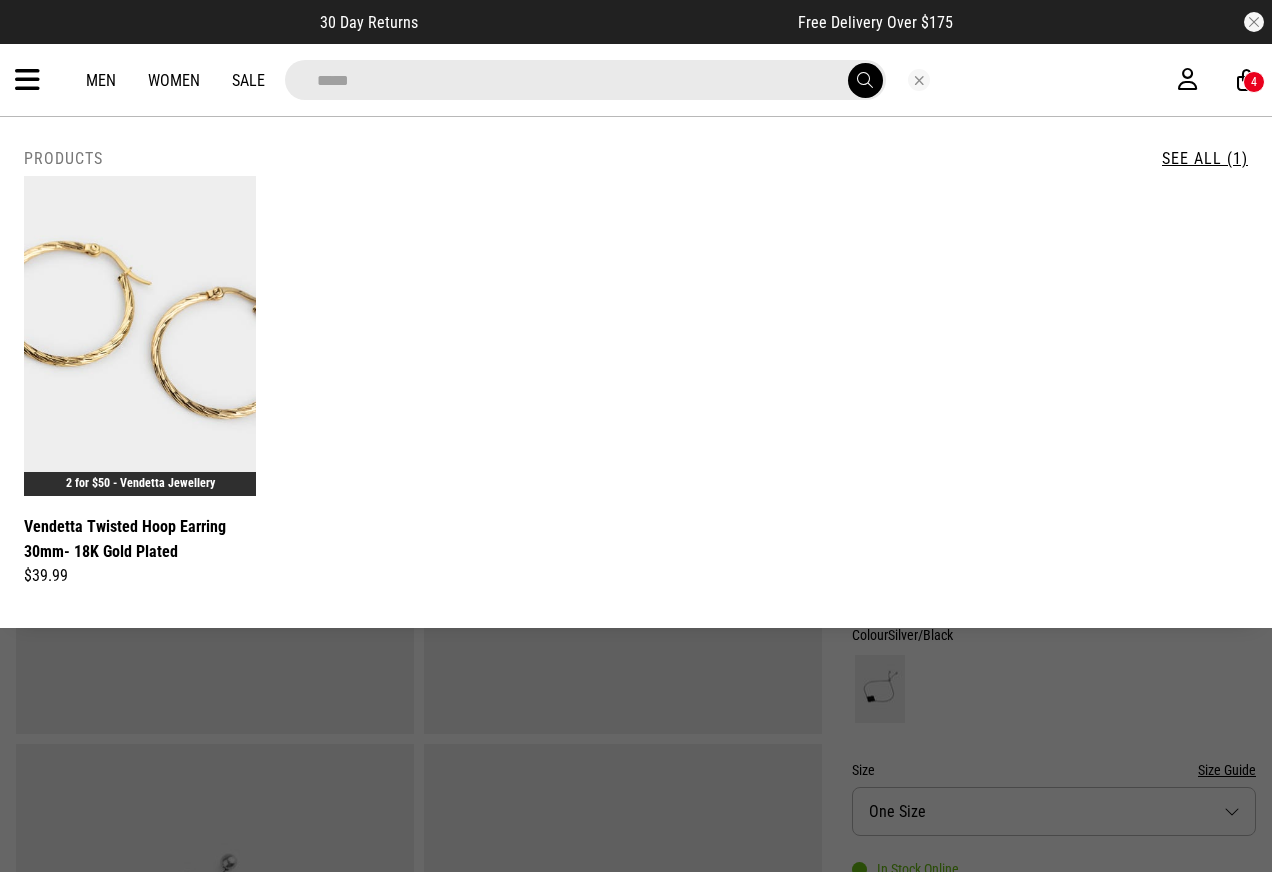 click on "*****" at bounding box center [585, 80] 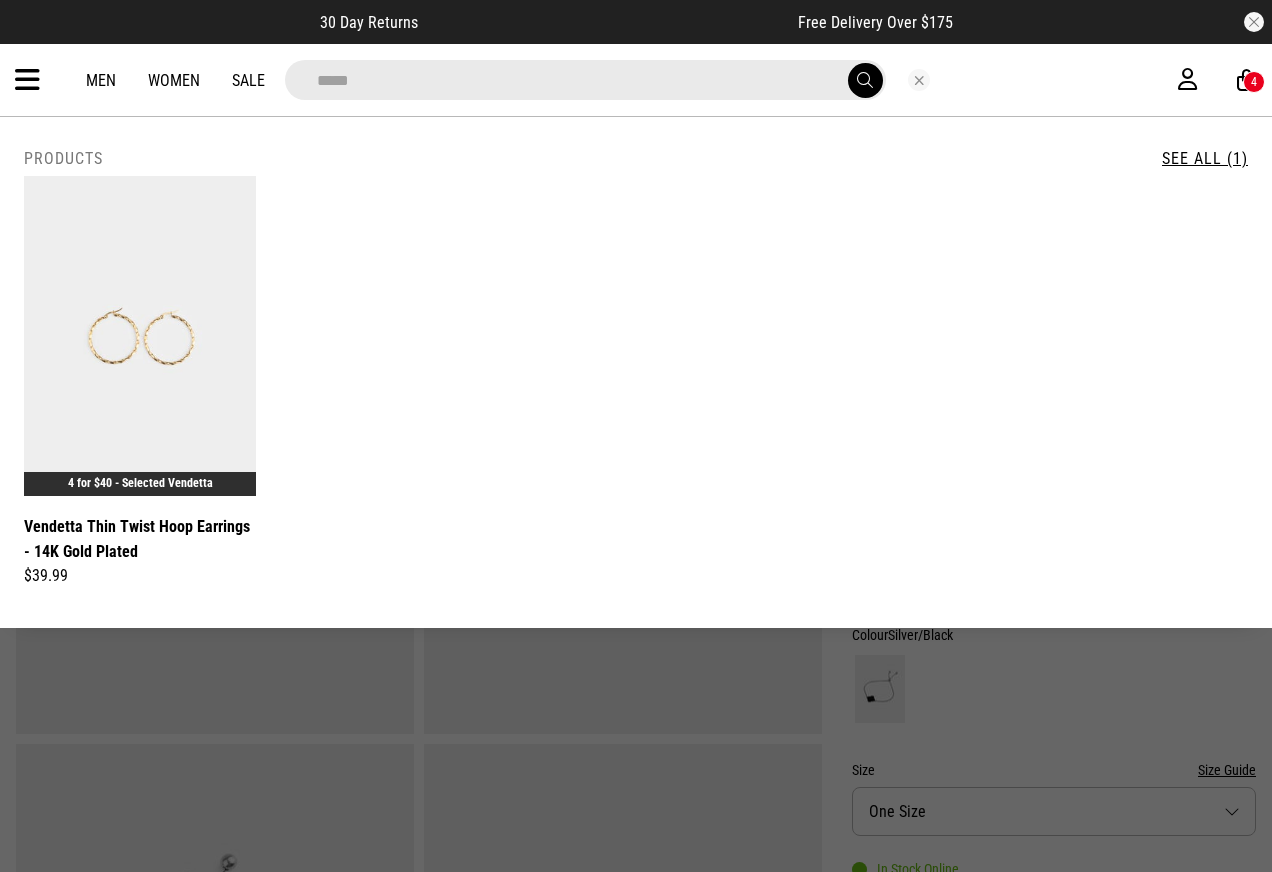 type on "*****" 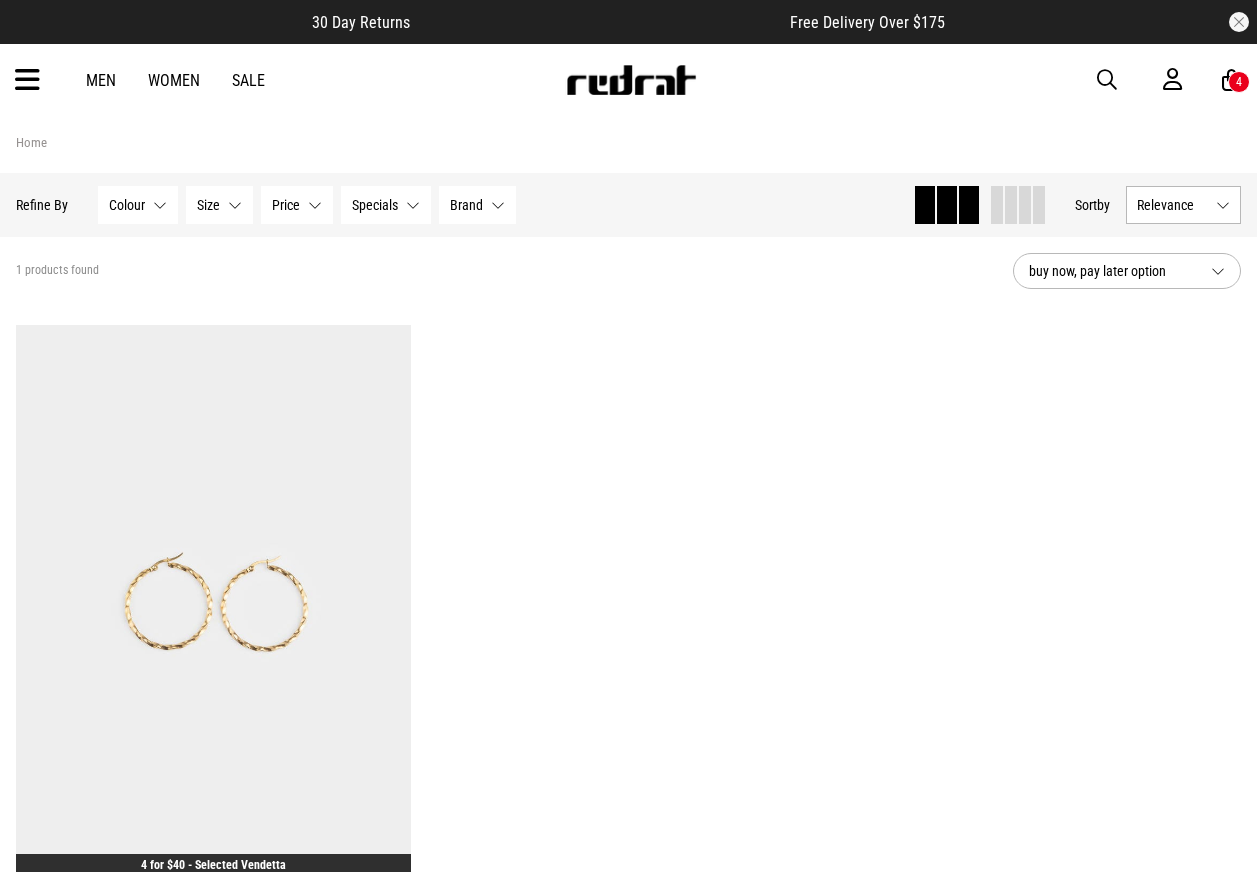 scroll, scrollTop: 0, scrollLeft: 0, axis: both 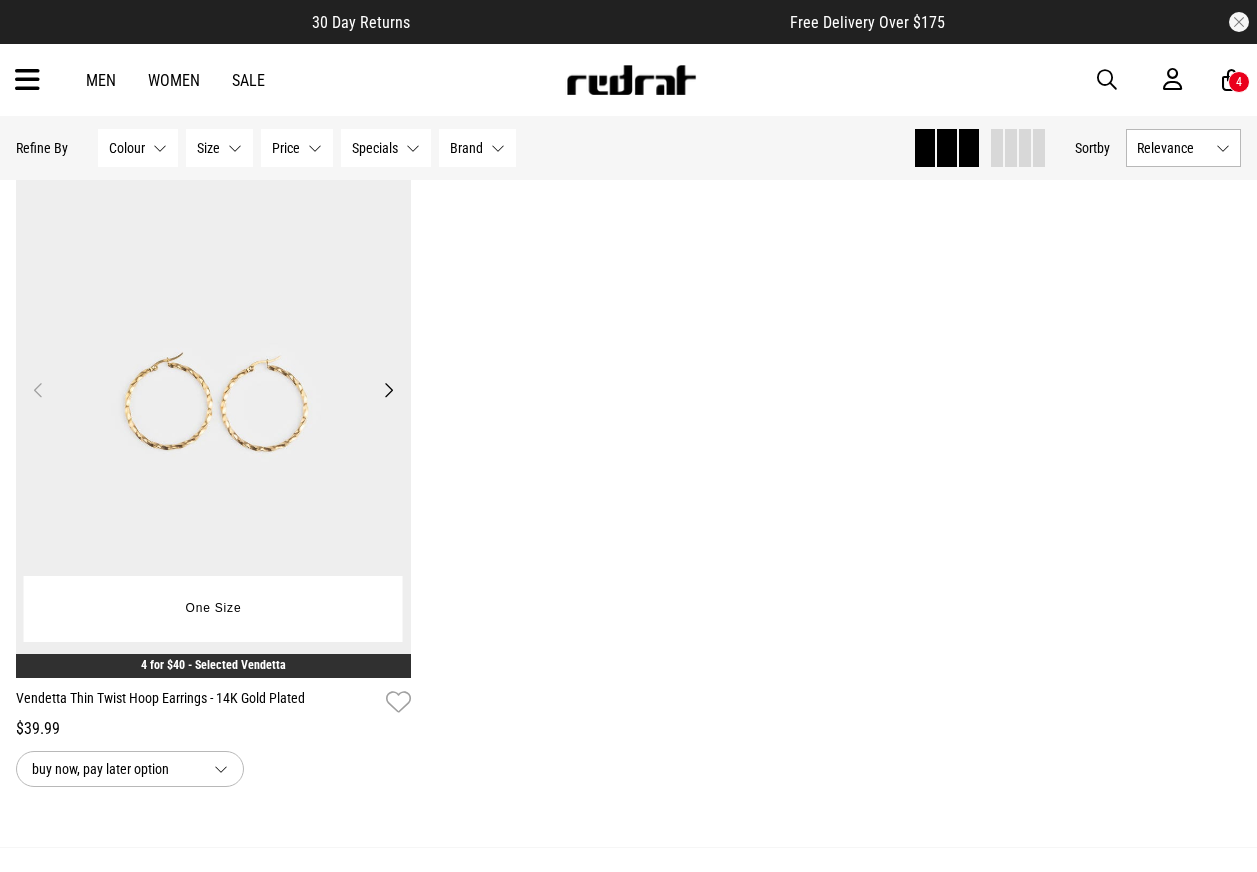 click at bounding box center (213, 401) 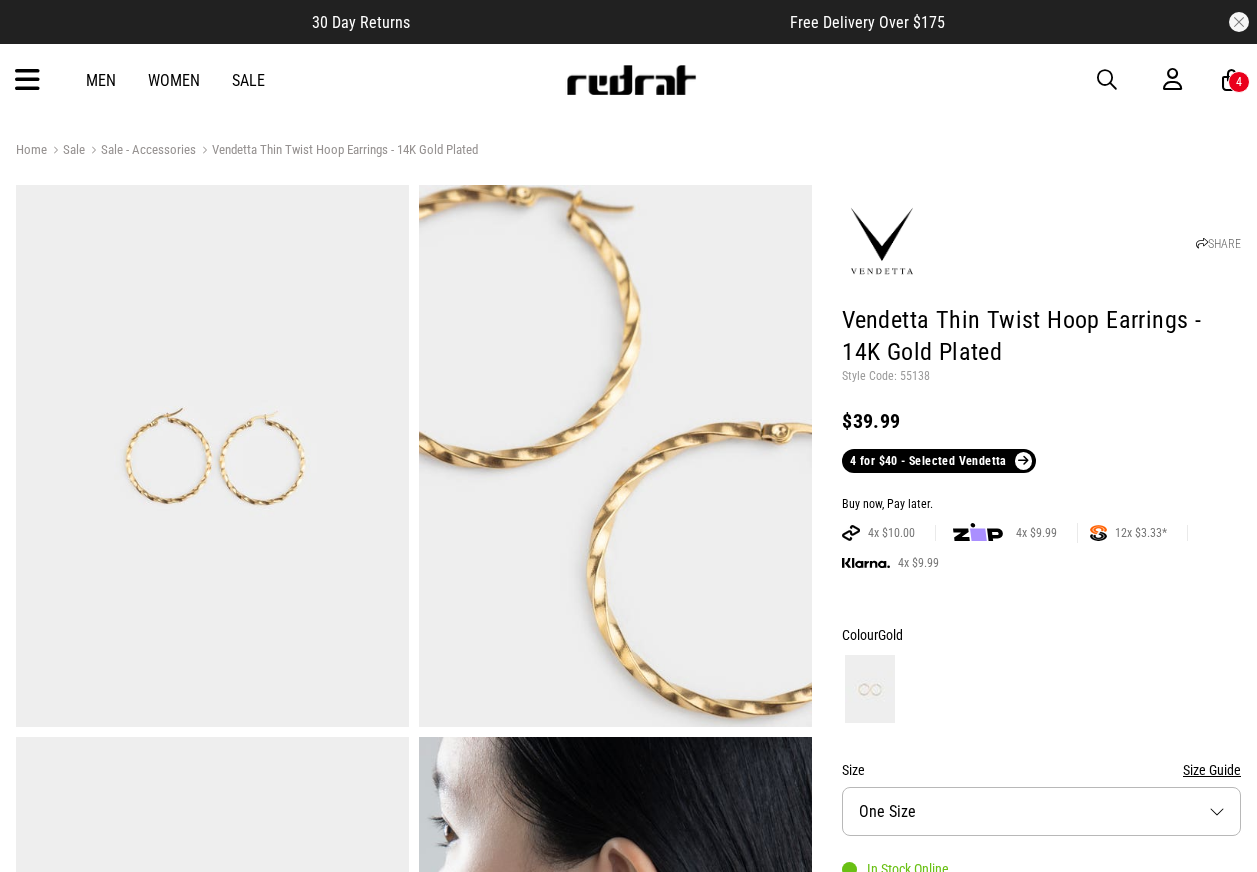 scroll, scrollTop: 0, scrollLeft: 0, axis: both 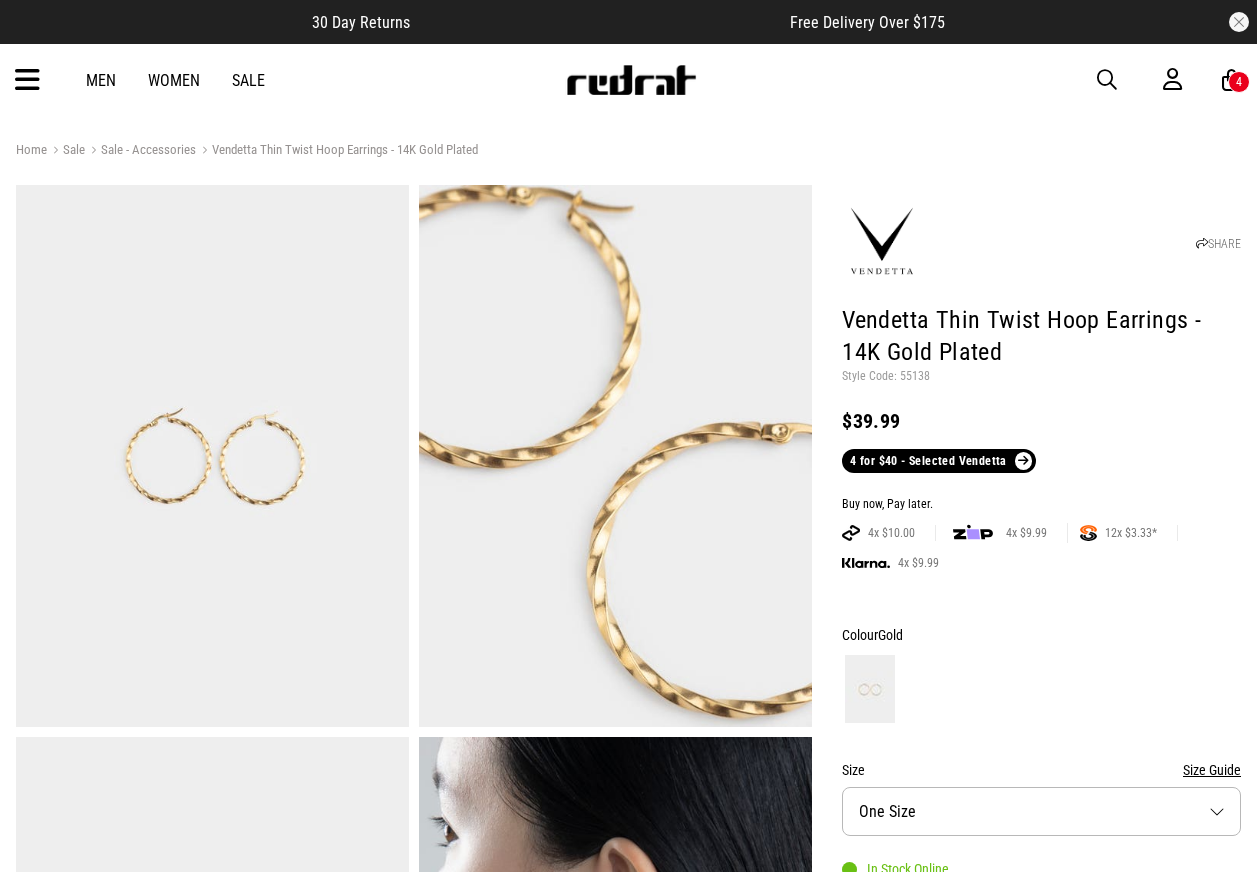 click at bounding box center (1107, 80) 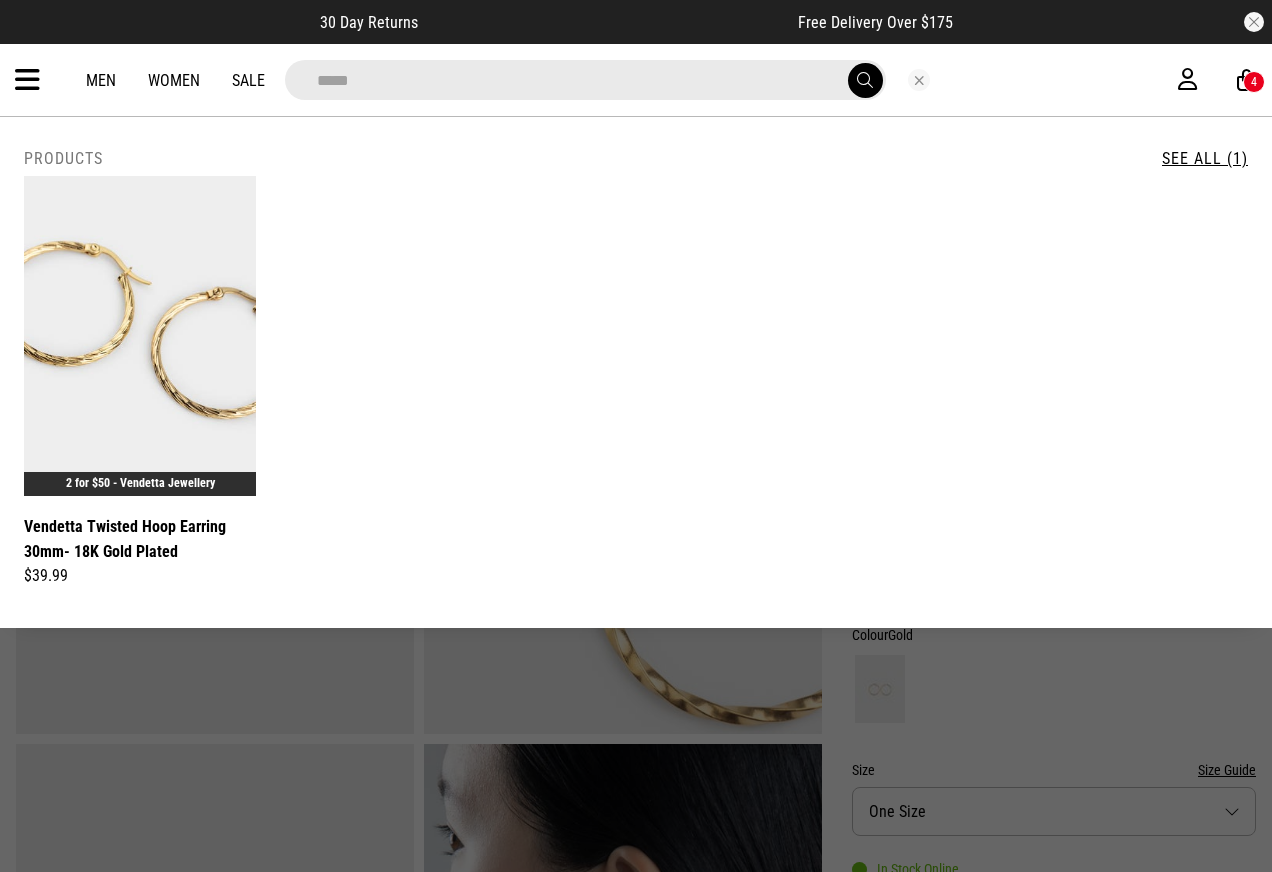 type on "*****" 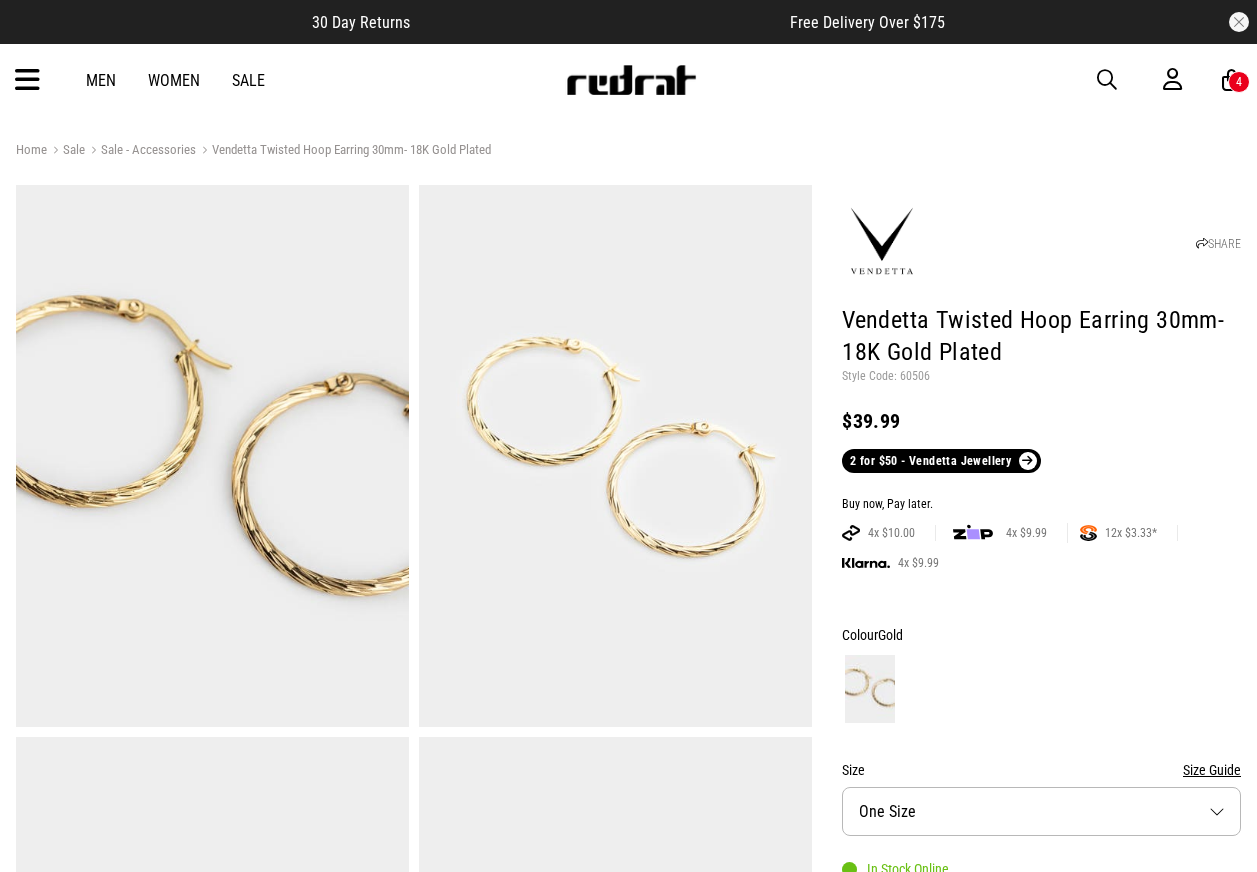 scroll, scrollTop: 0, scrollLeft: 0, axis: both 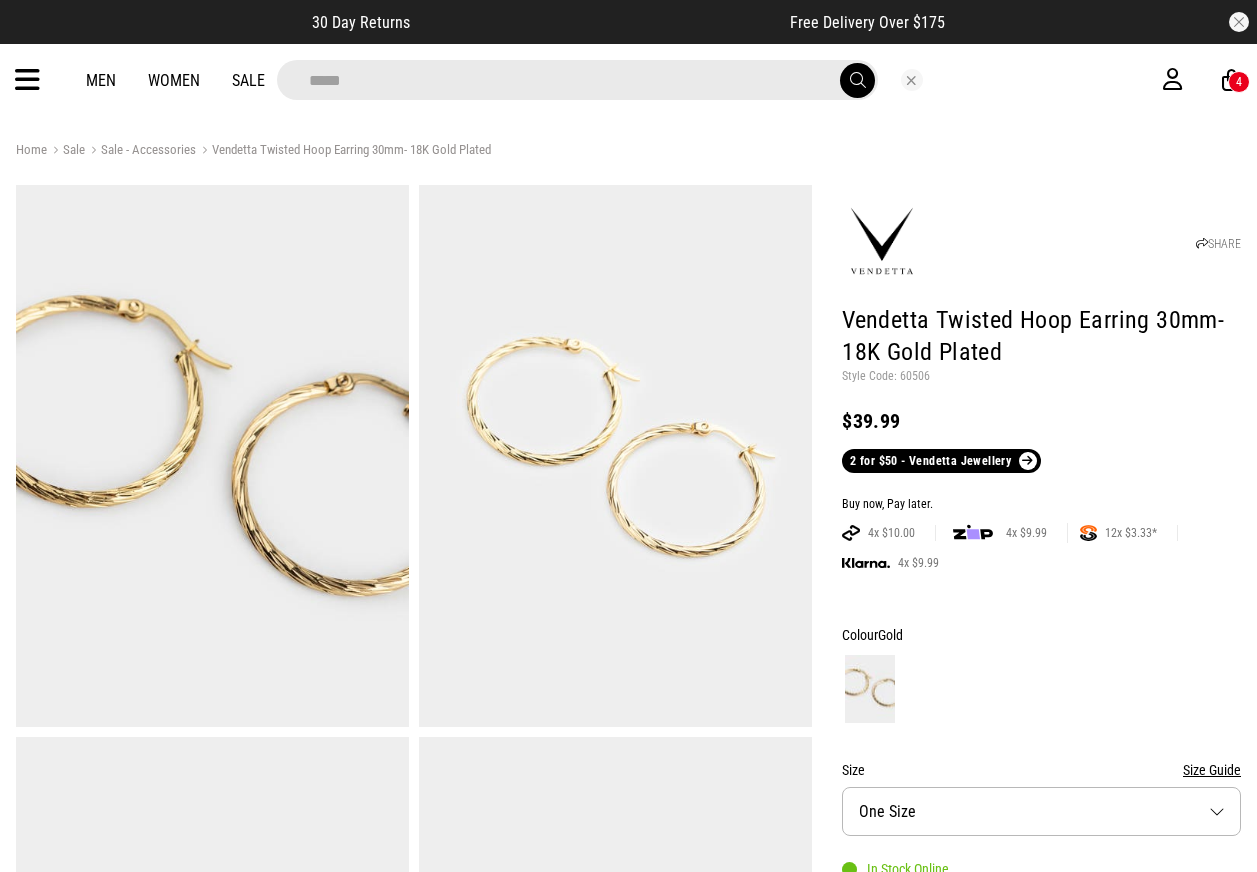 type on "*****" 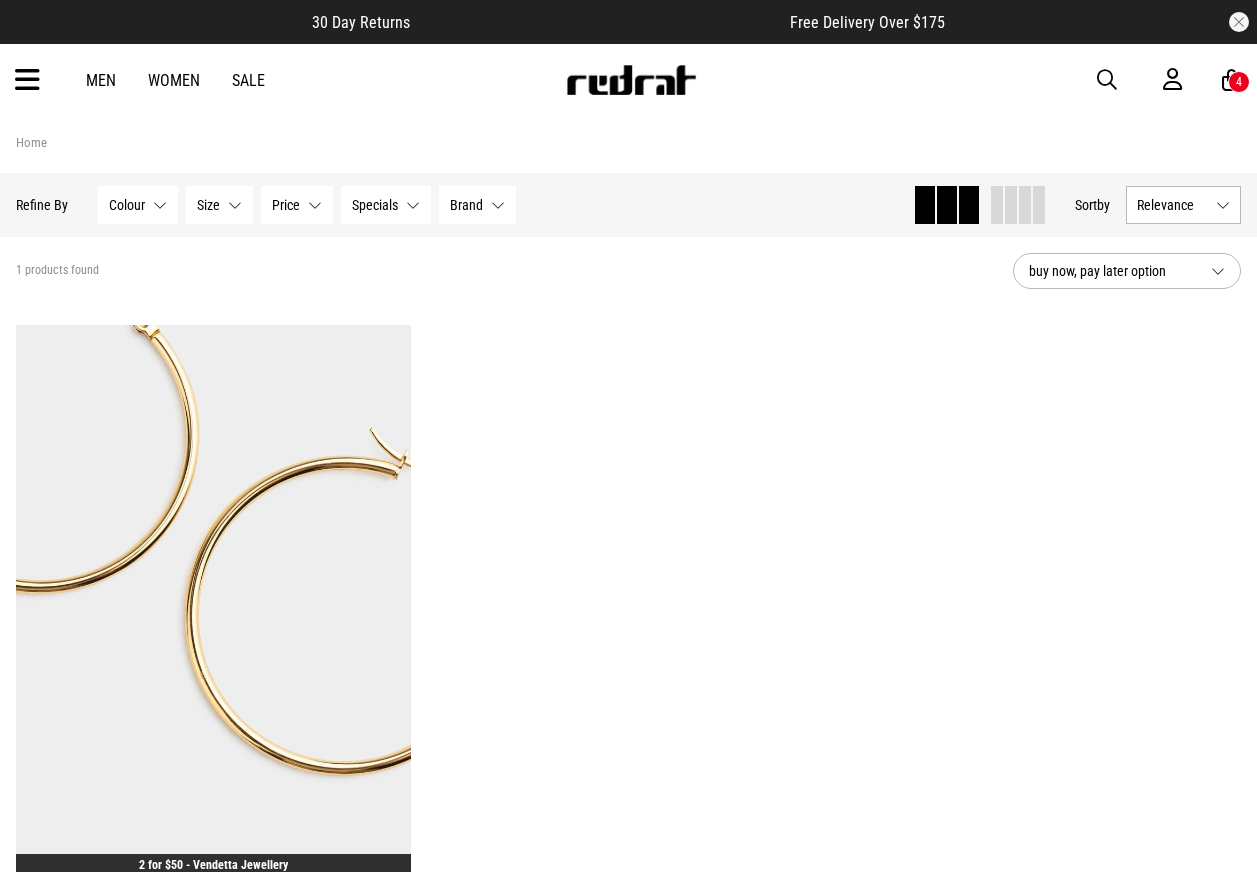scroll, scrollTop: 0, scrollLeft: 0, axis: both 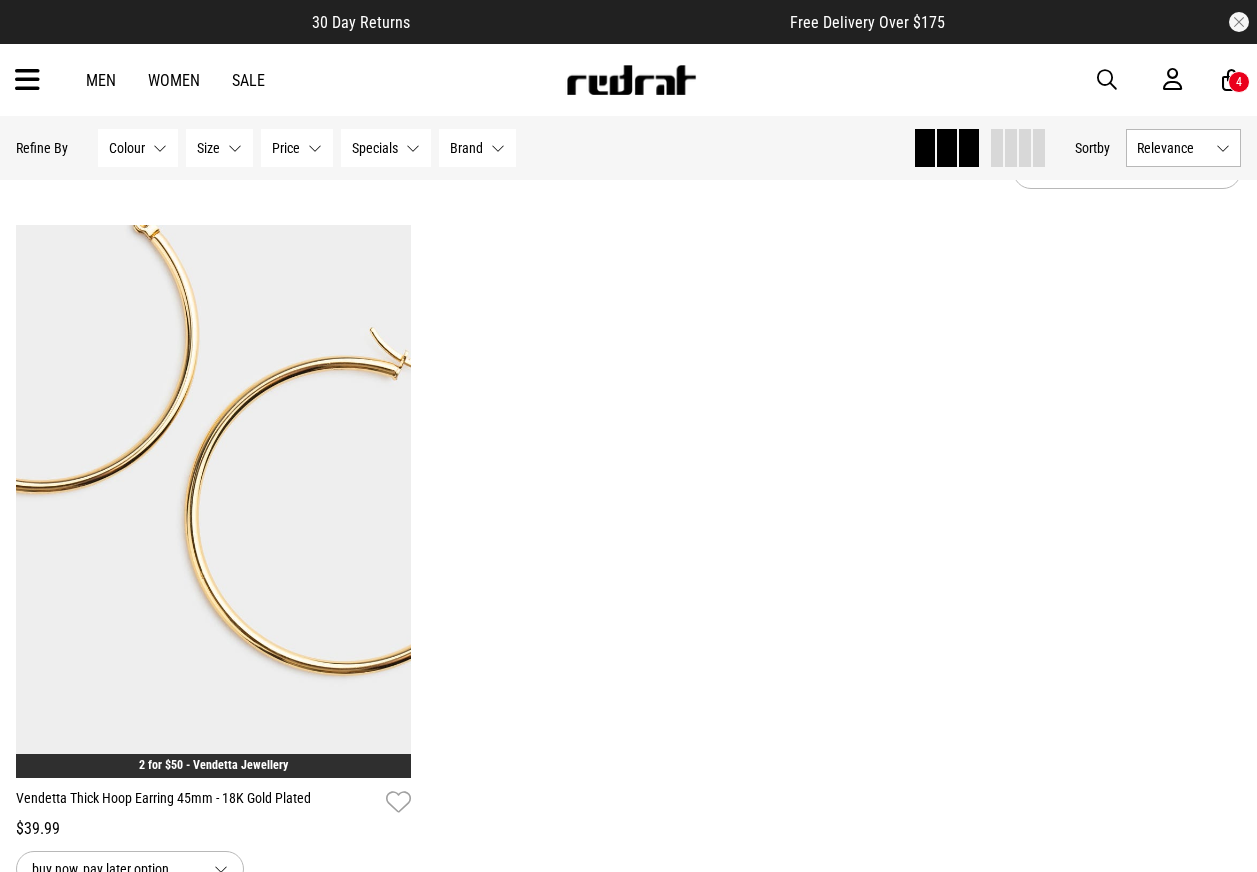 click on "Men   Women   Sale     Sign in     New       Back         Footwear       Back         Mens       Back         Womens       Back         Youth & Kids       Back         Jewellery       Back         Headwear       Back         Accessories       Back         Deals       Back         Sale   UP TO 60% OFF
Shop by Brand
adidas
Converse
New Era
See all brands     Gift Cards   Find a Store   Delivery   Returns & Exchanges   FAQ   Contact Us
Payment Options Only at Red Rat
Let's keep in touch
Back
4" at bounding box center [628, 80] 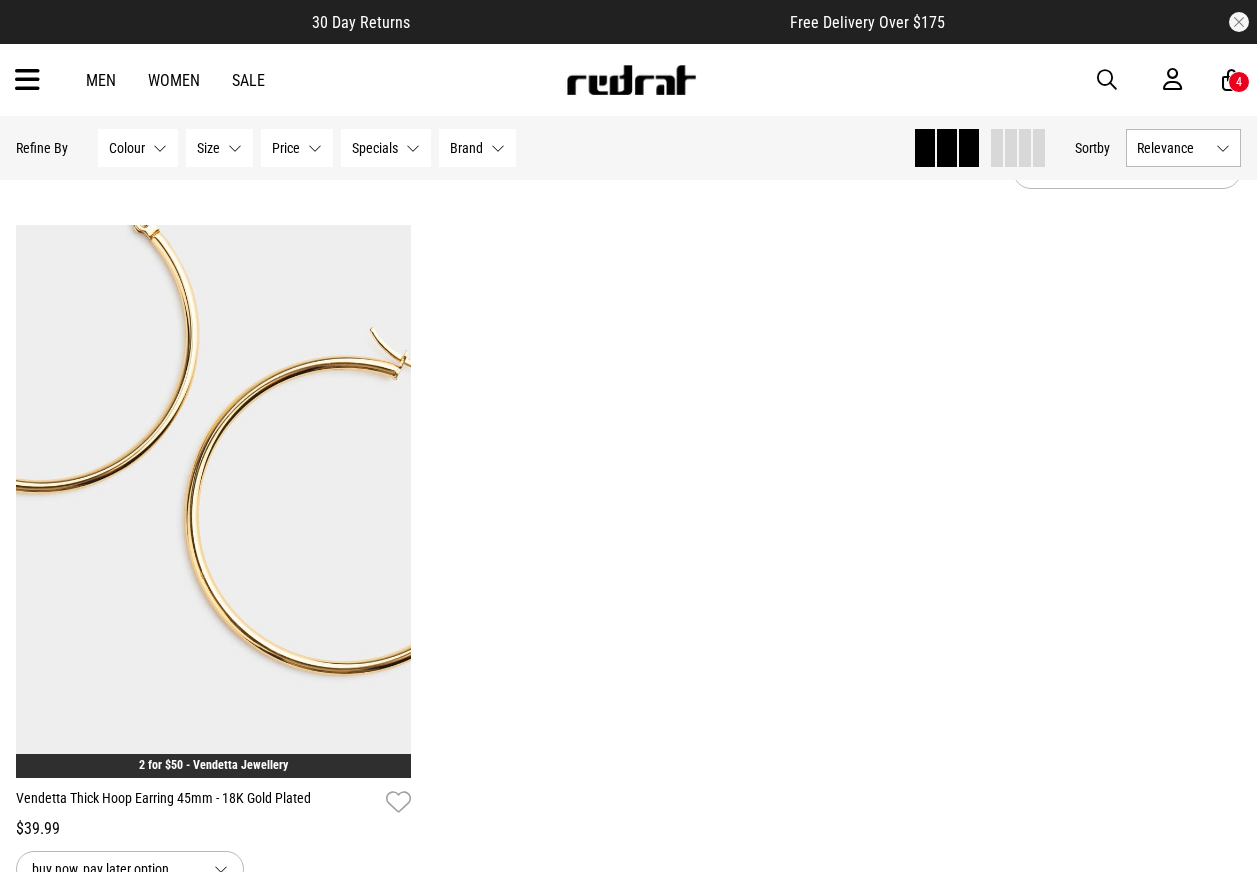 click at bounding box center (1107, 80) 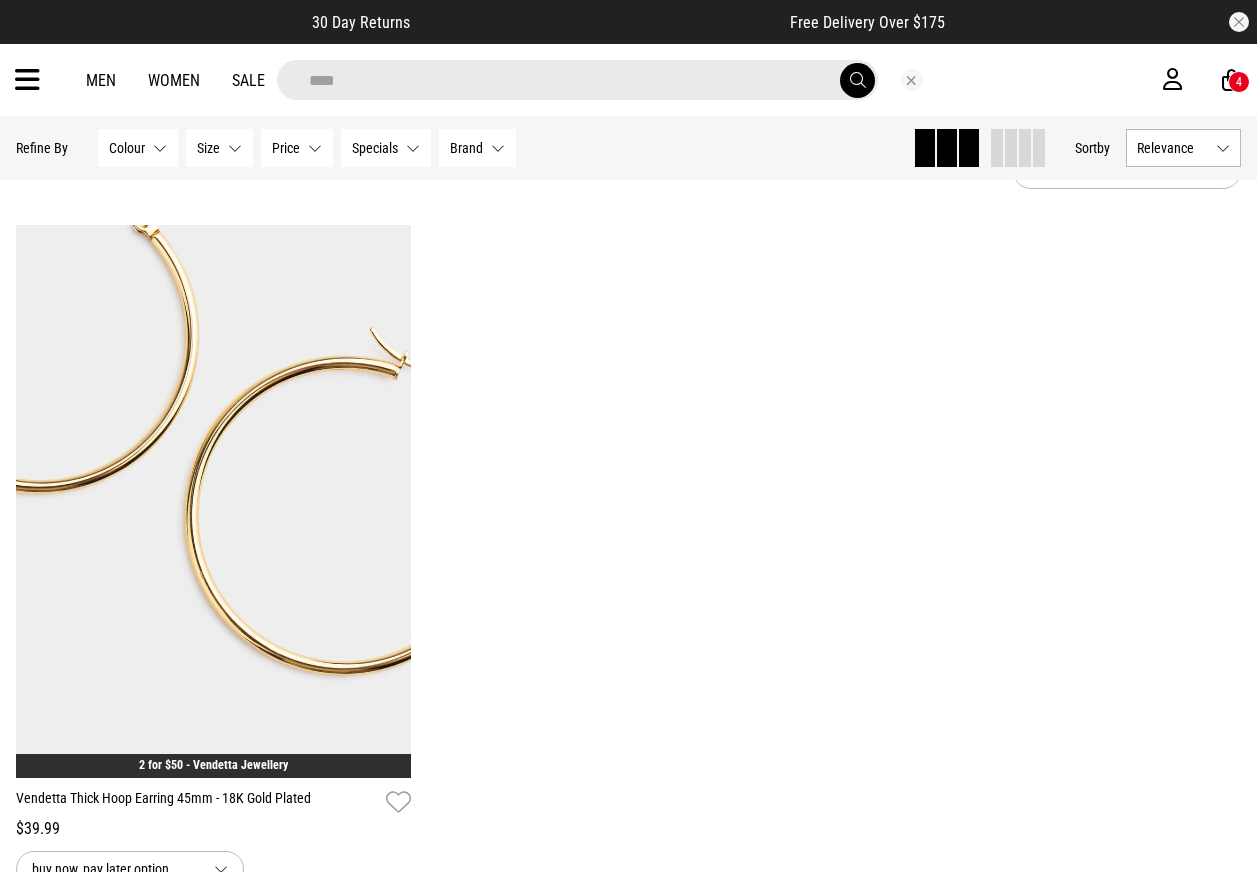 type on "****" 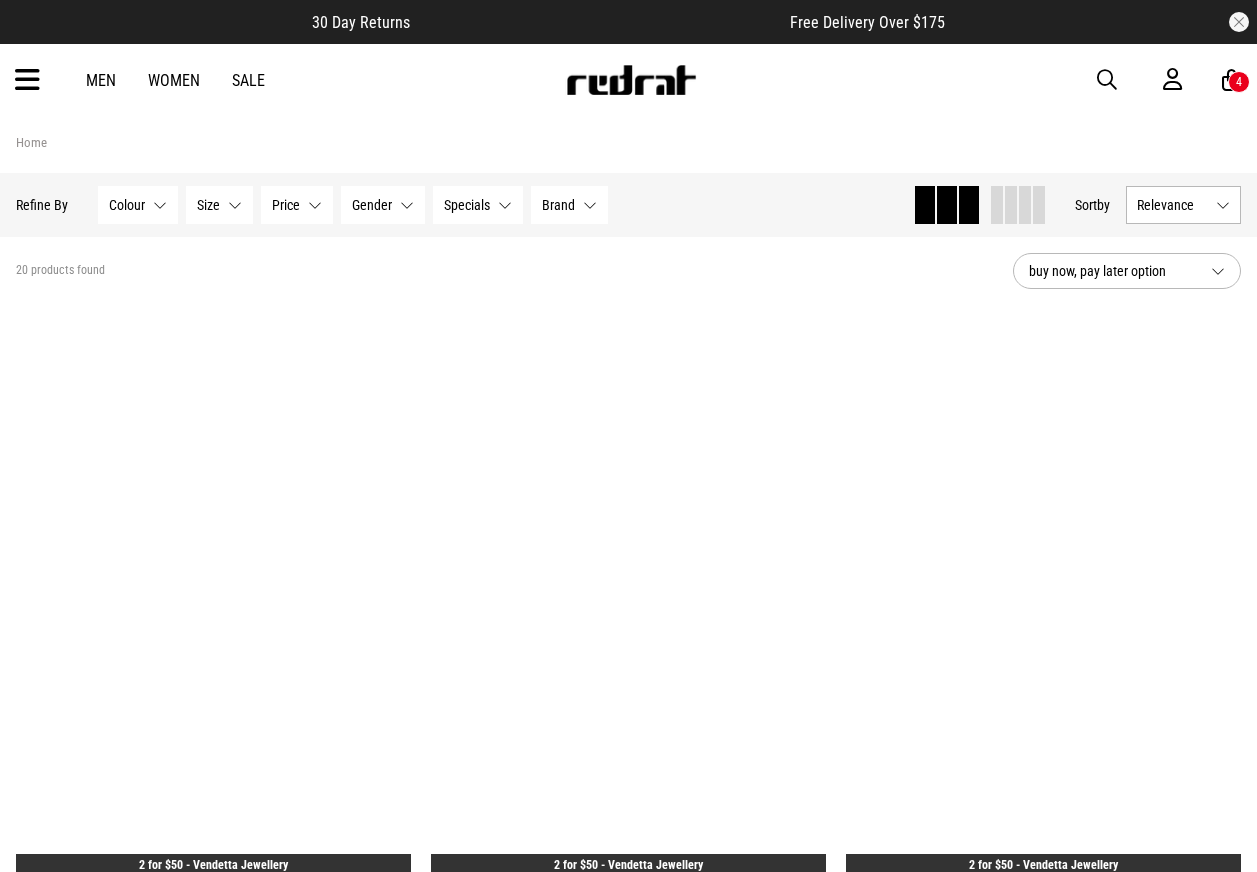 scroll, scrollTop: 2812, scrollLeft: 0, axis: vertical 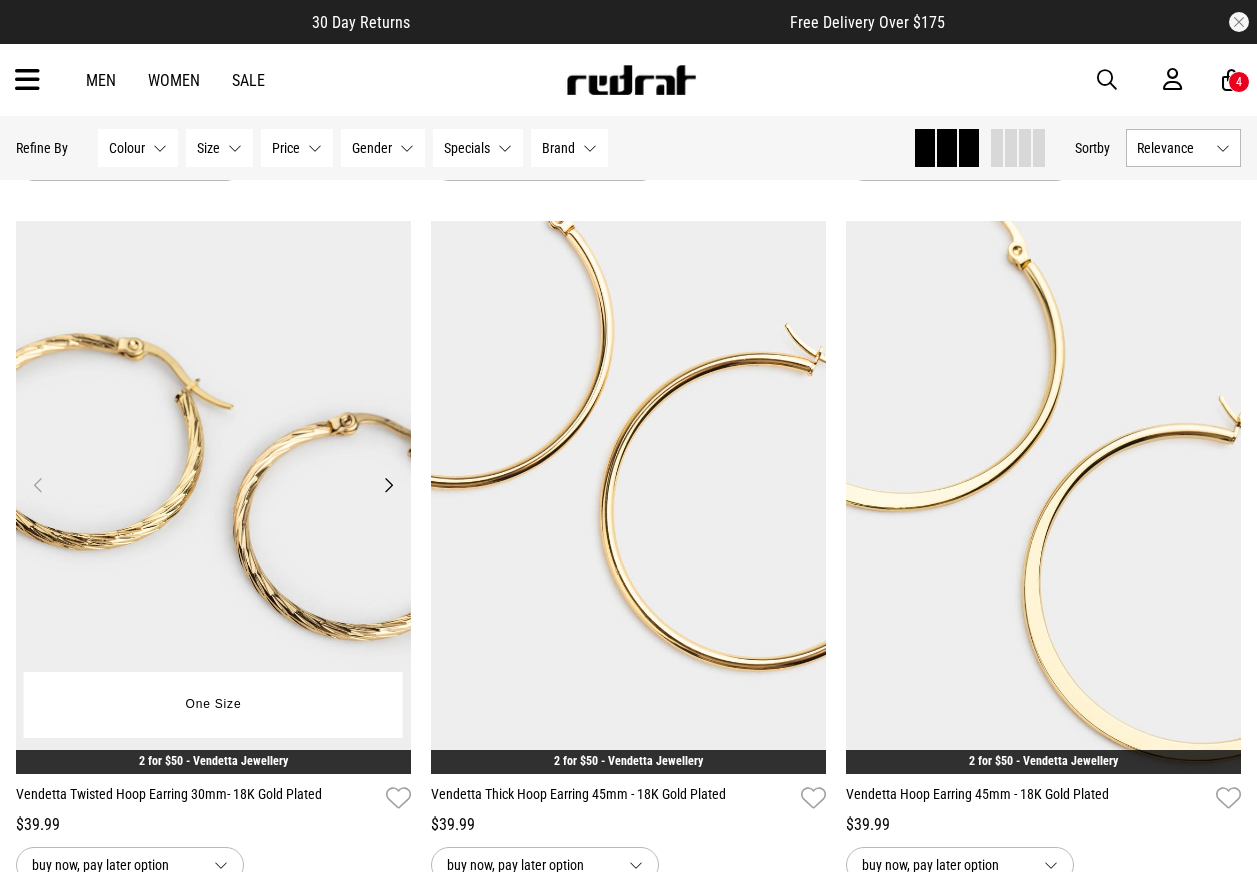 click at bounding box center [213, 497] 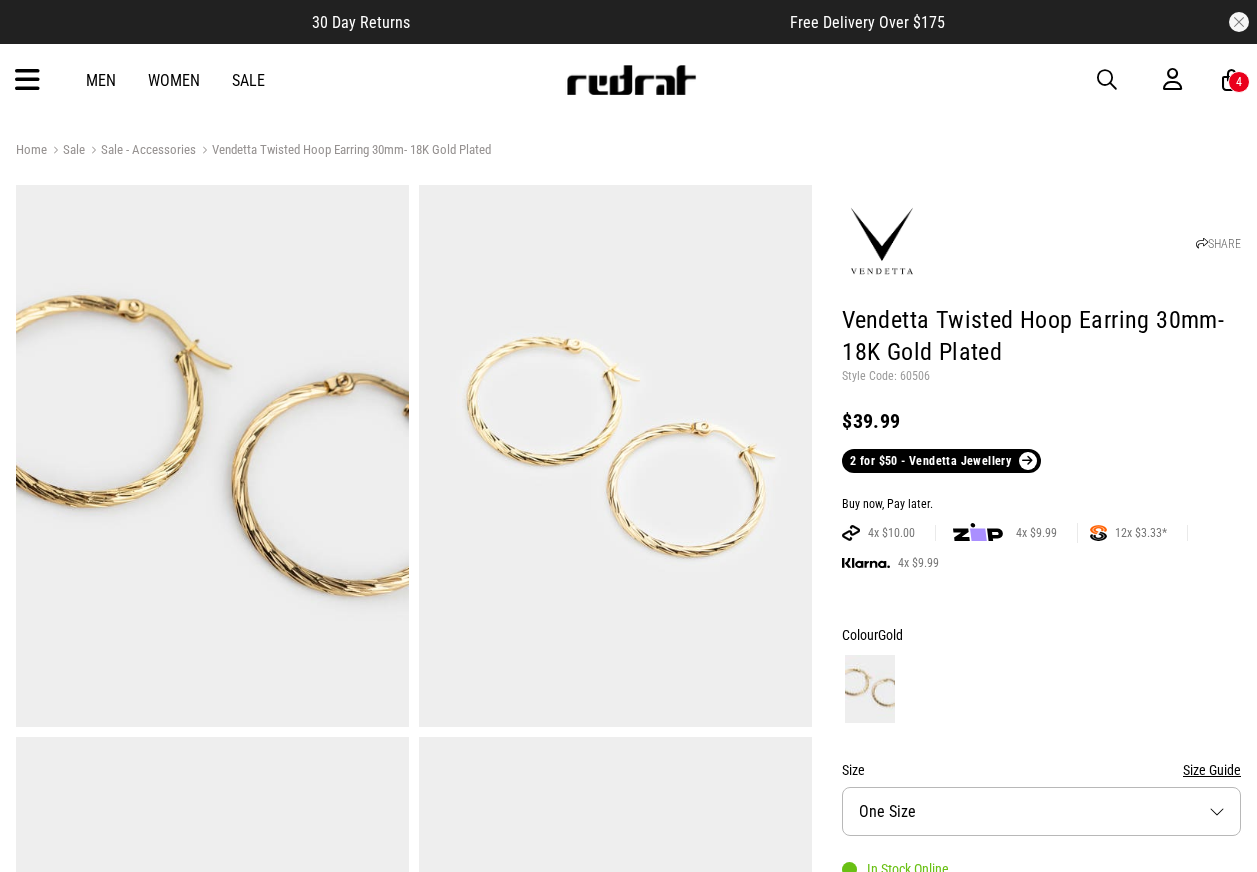 scroll, scrollTop: 0, scrollLeft: 0, axis: both 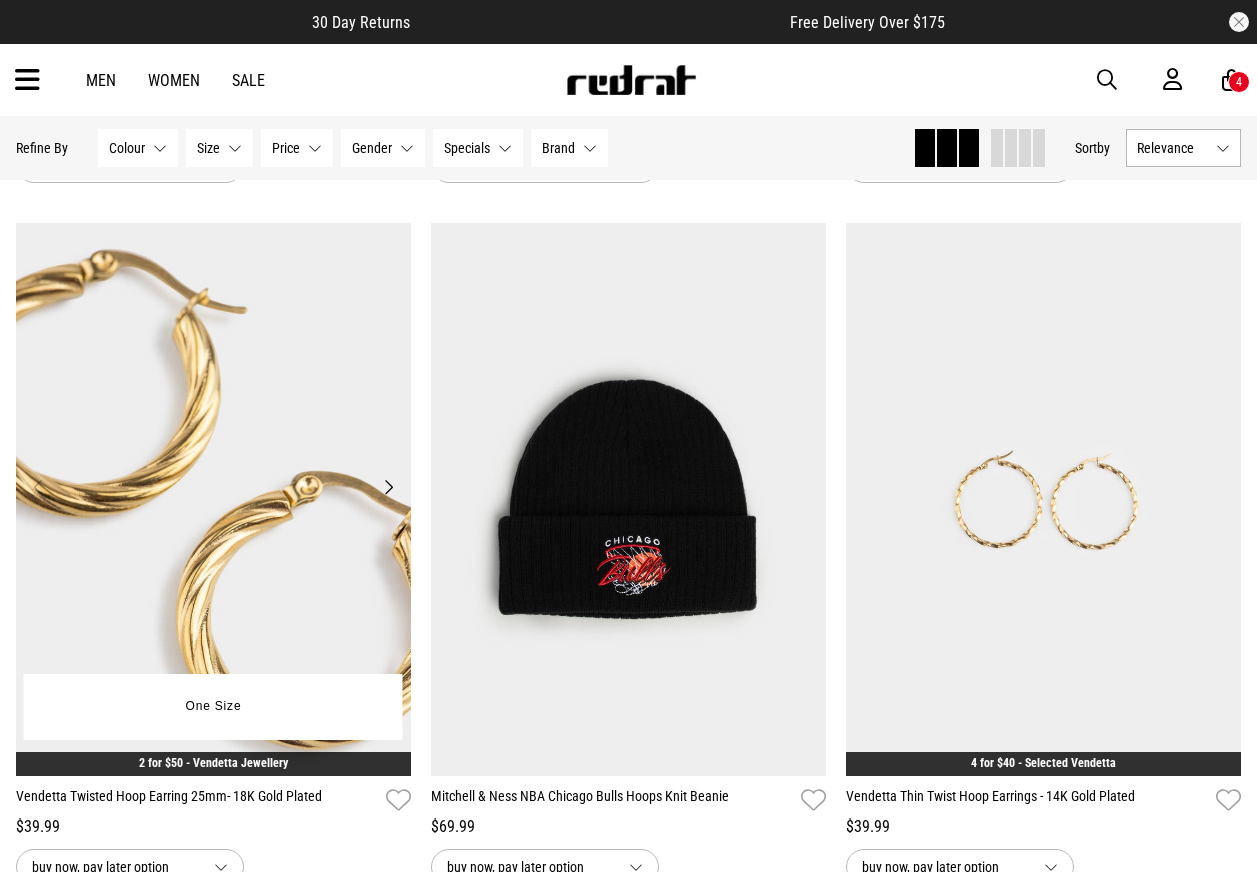 drag, startPoint x: 397, startPoint y: 372, endPoint x: 303, endPoint y: 363, distance: 94.42987 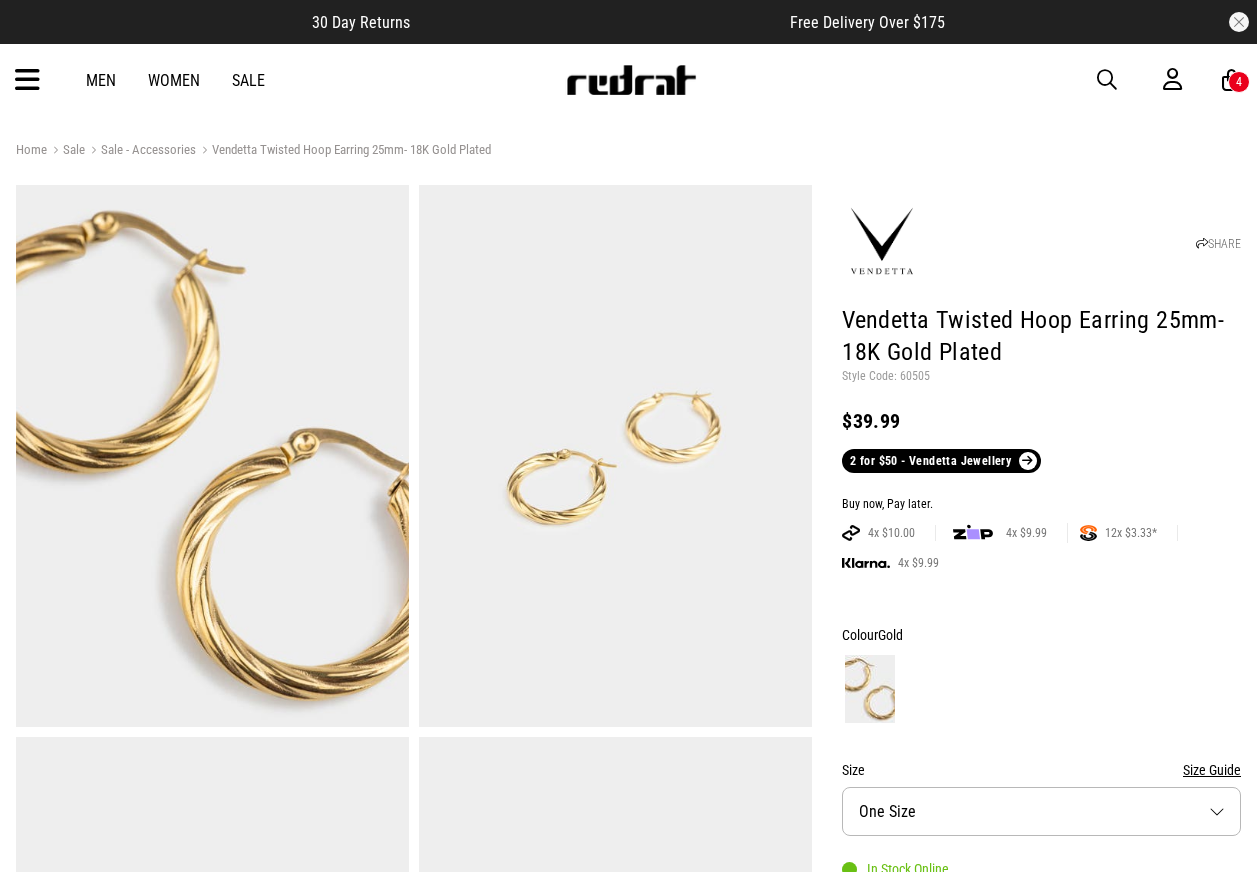 scroll, scrollTop: 0, scrollLeft: 0, axis: both 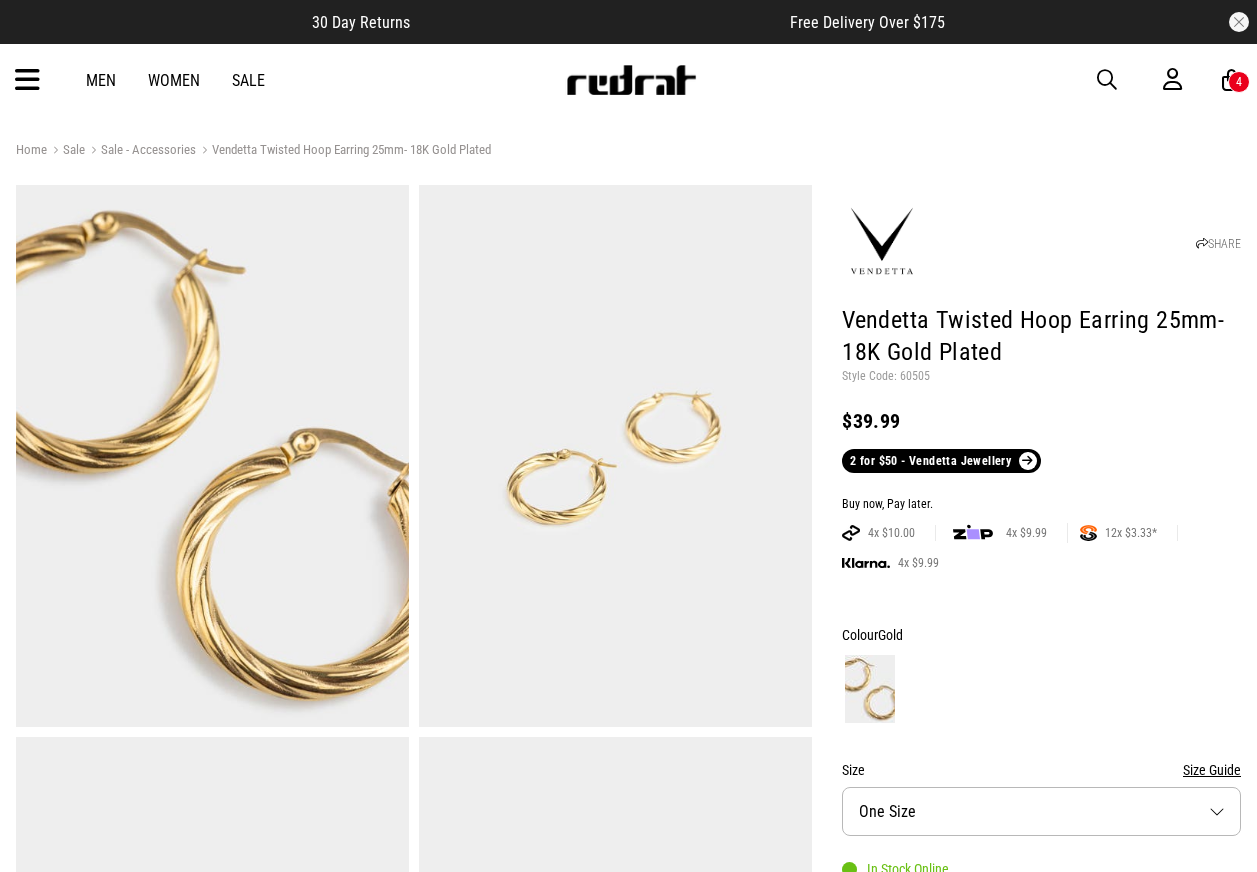 click at bounding box center [1107, 80] 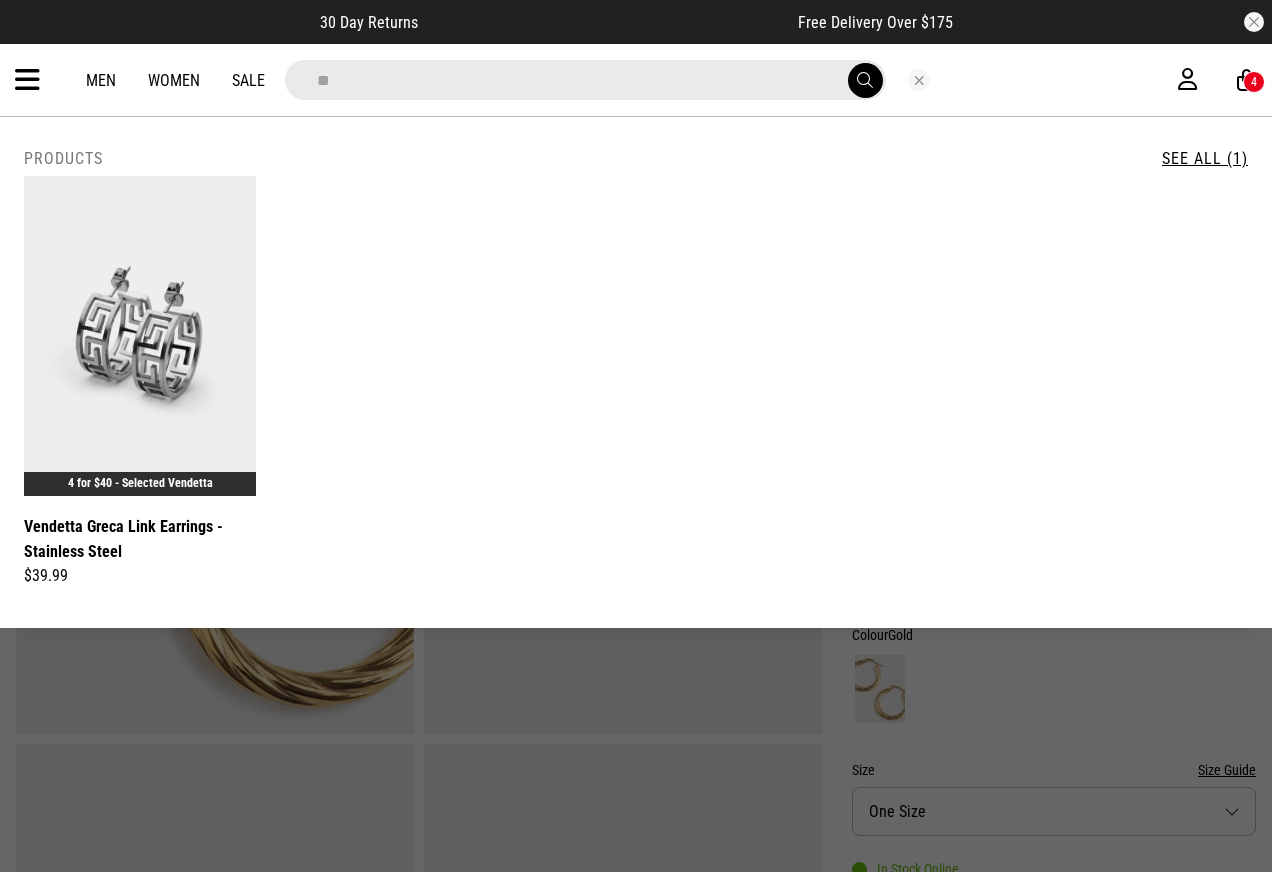 type on "*" 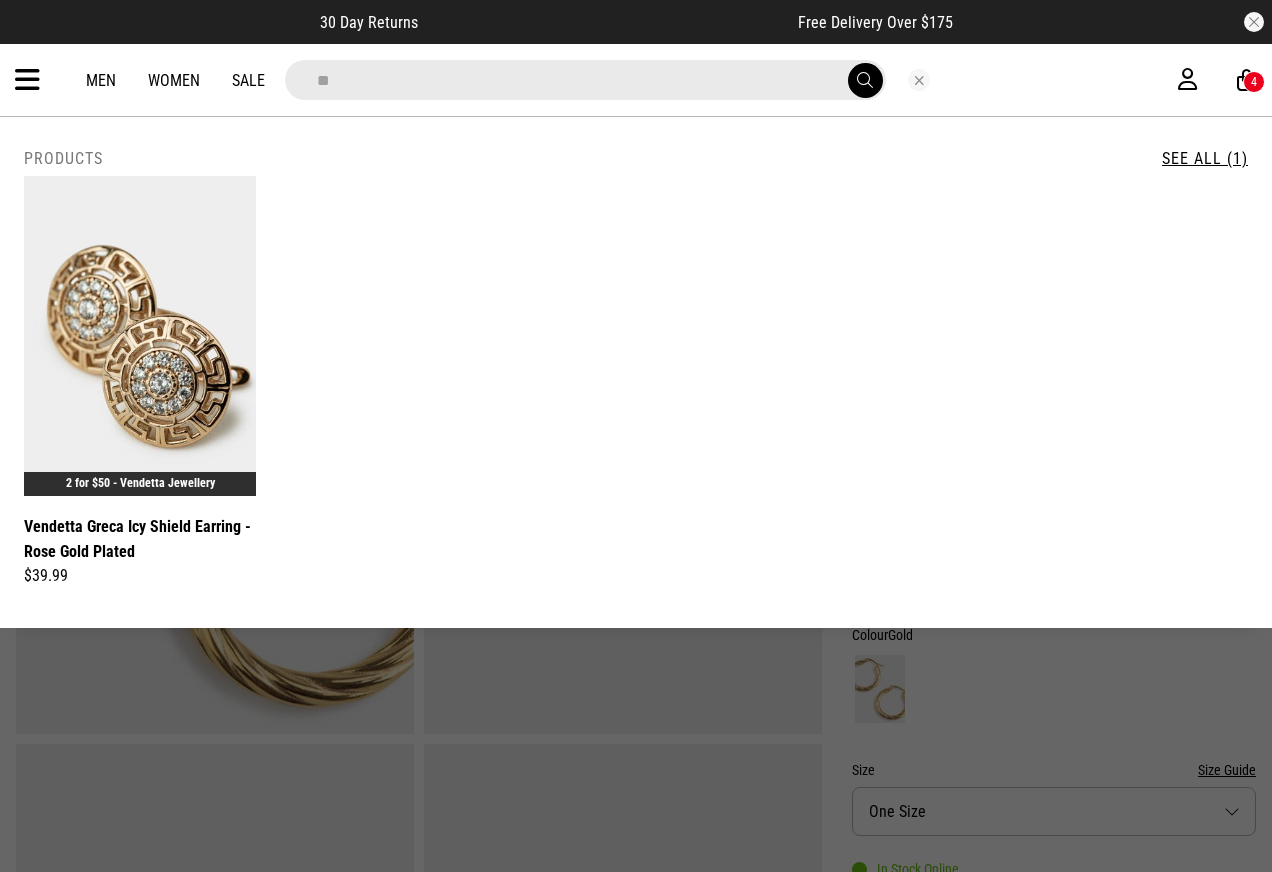 type on "*" 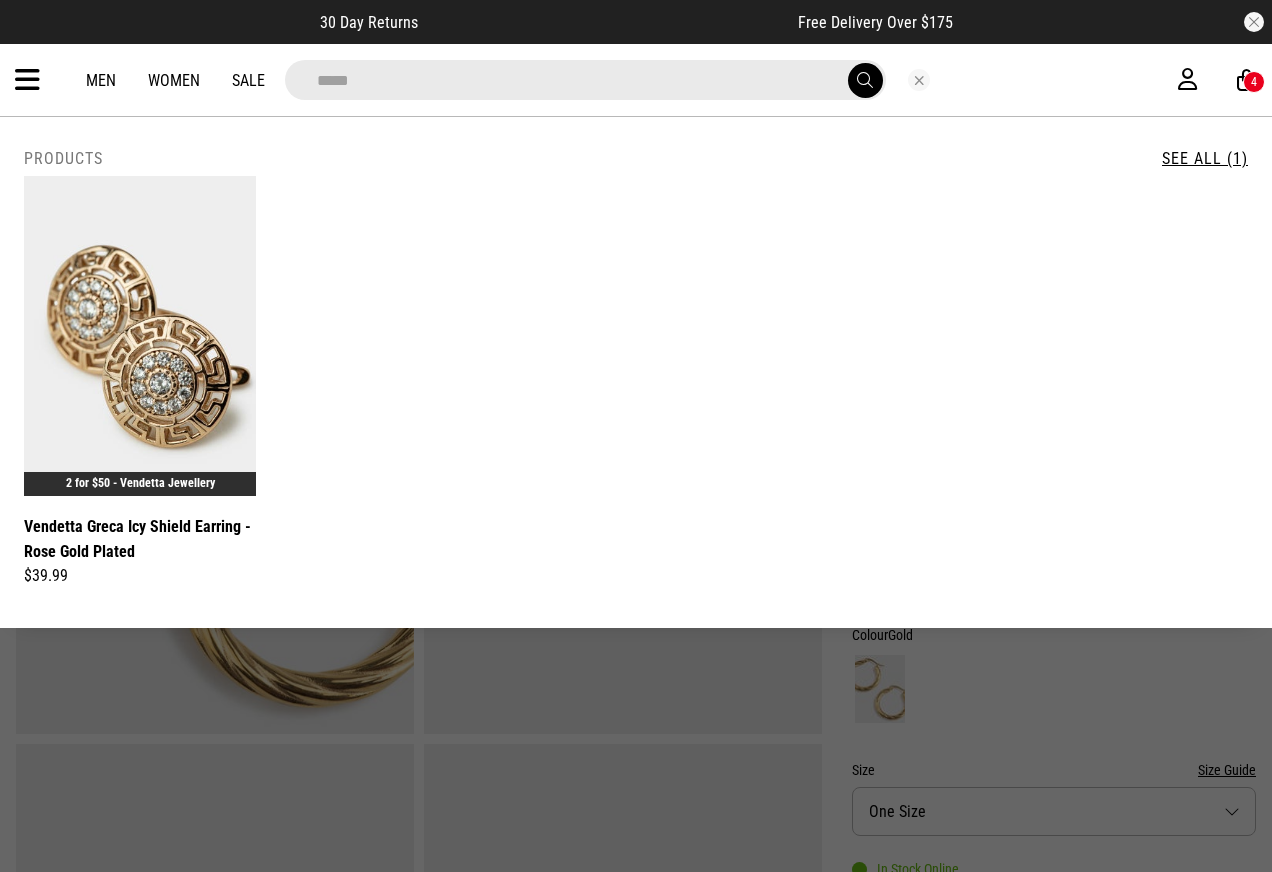 type on "*****" 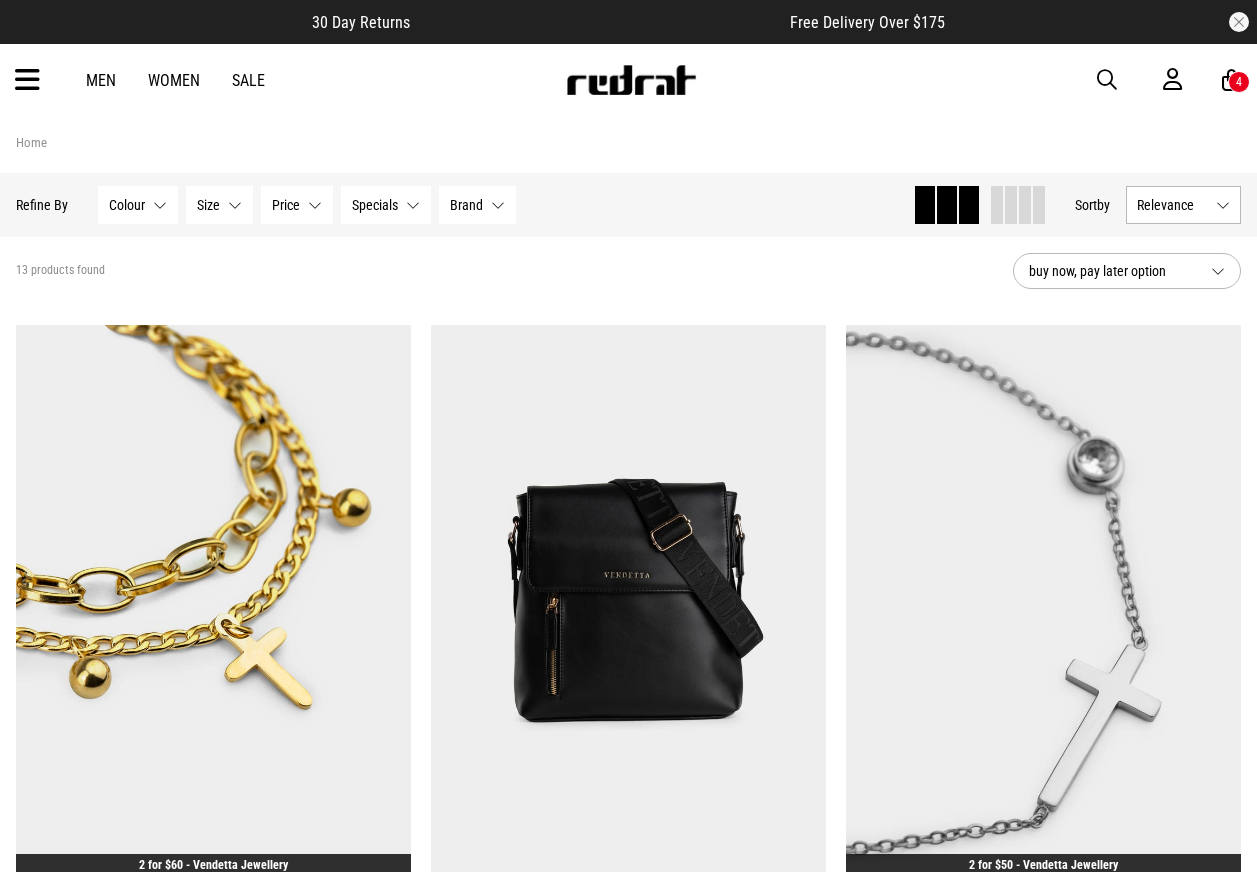 scroll, scrollTop: 0, scrollLeft: 0, axis: both 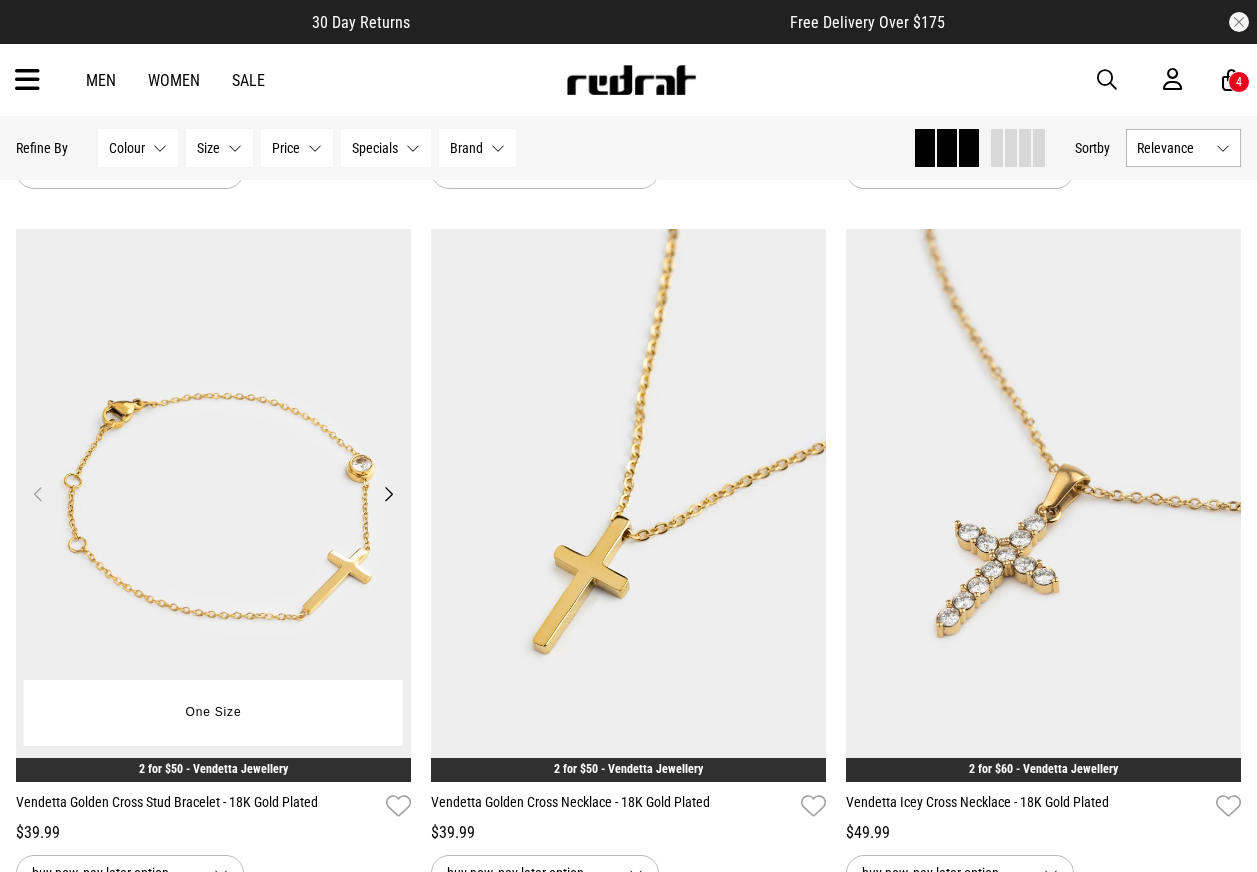 drag, startPoint x: 344, startPoint y: 355, endPoint x: 271, endPoint y: 373, distance: 75.18643 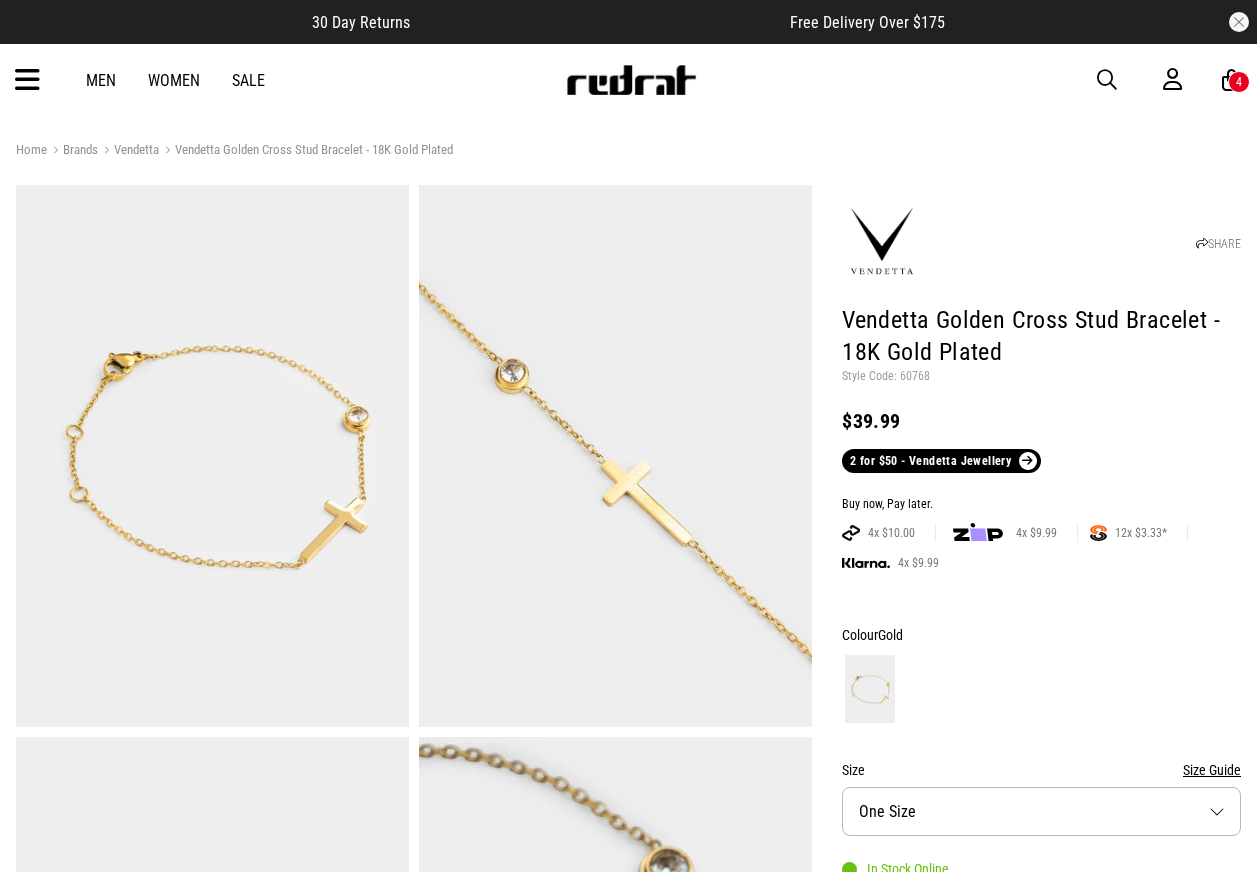 scroll, scrollTop: 0, scrollLeft: 0, axis: both 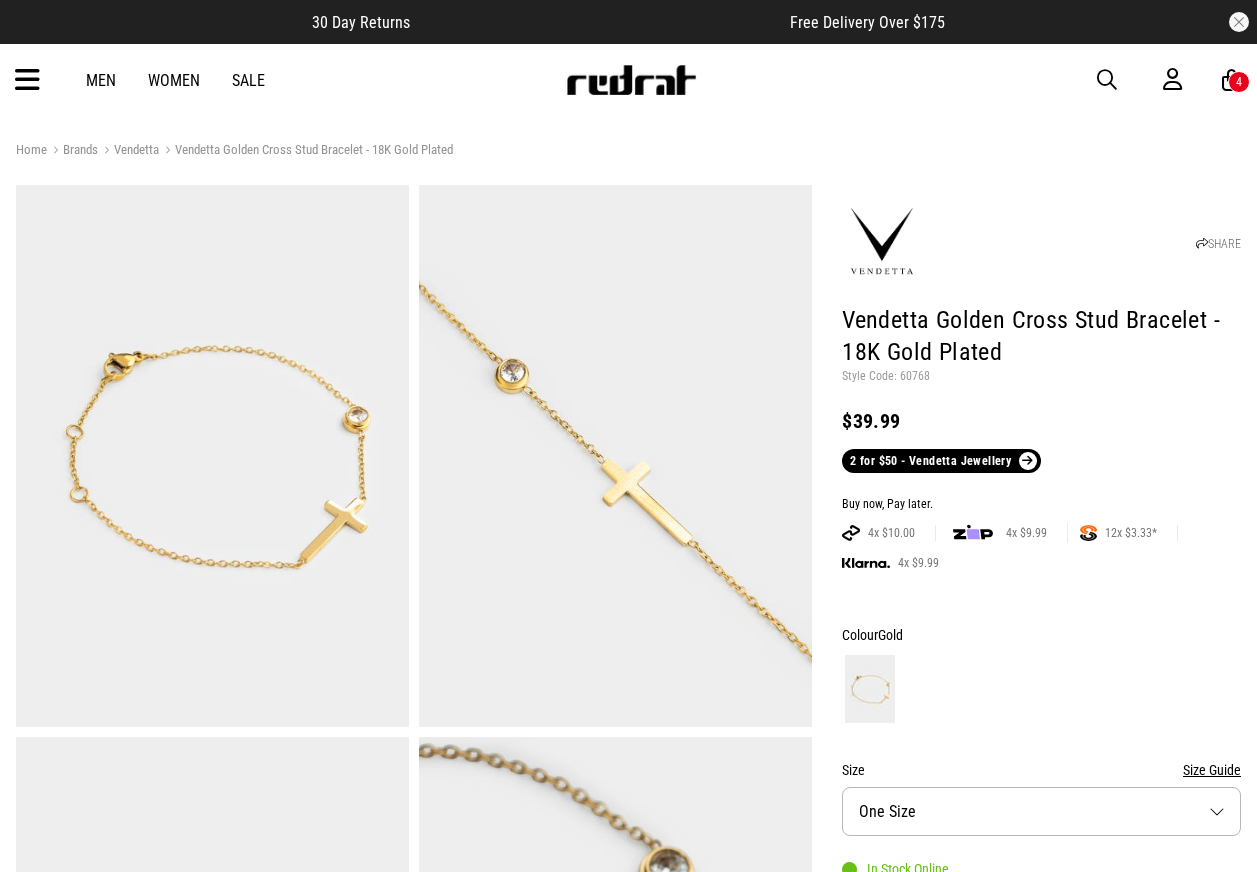click at bounding box center [1117, 80] 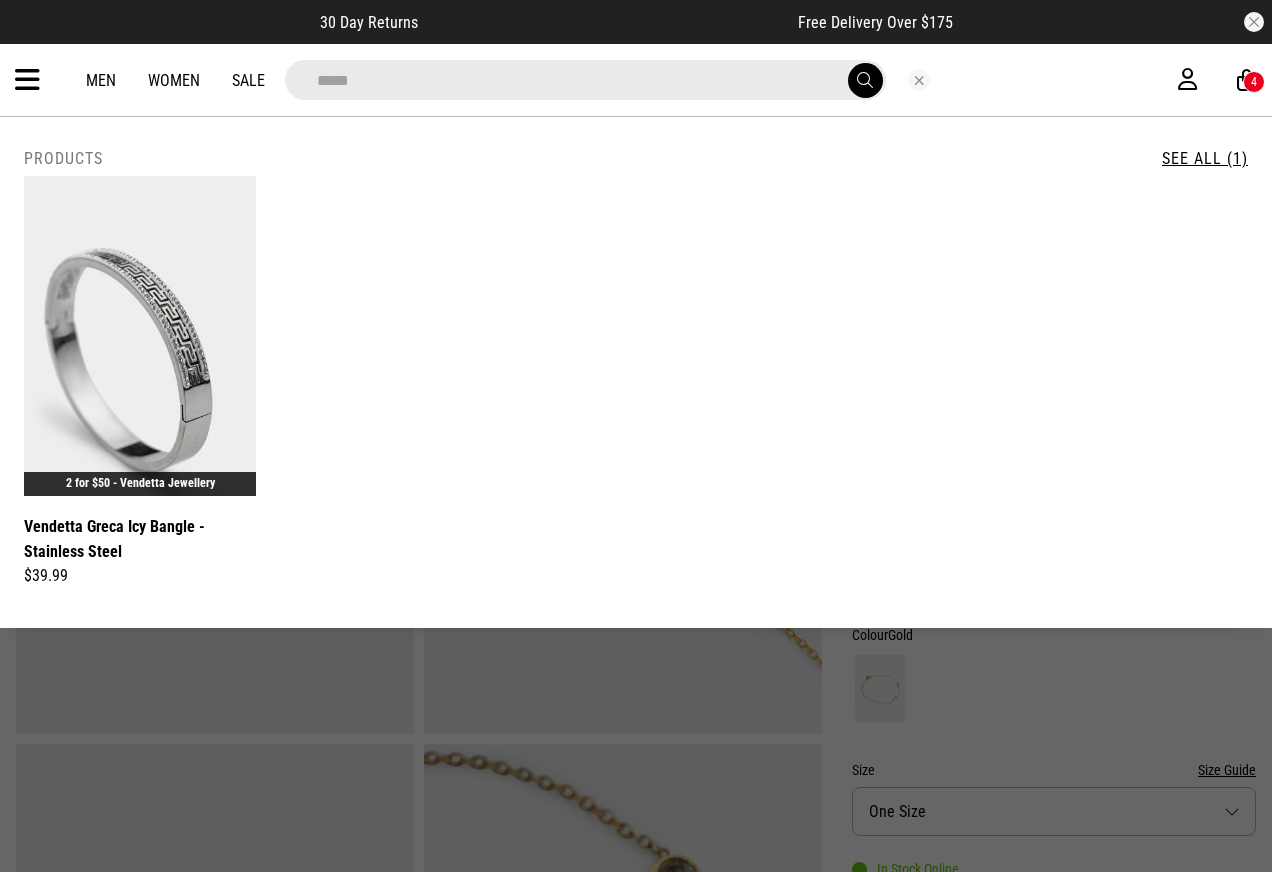 click on "*****" at bounding box center (585, 80) 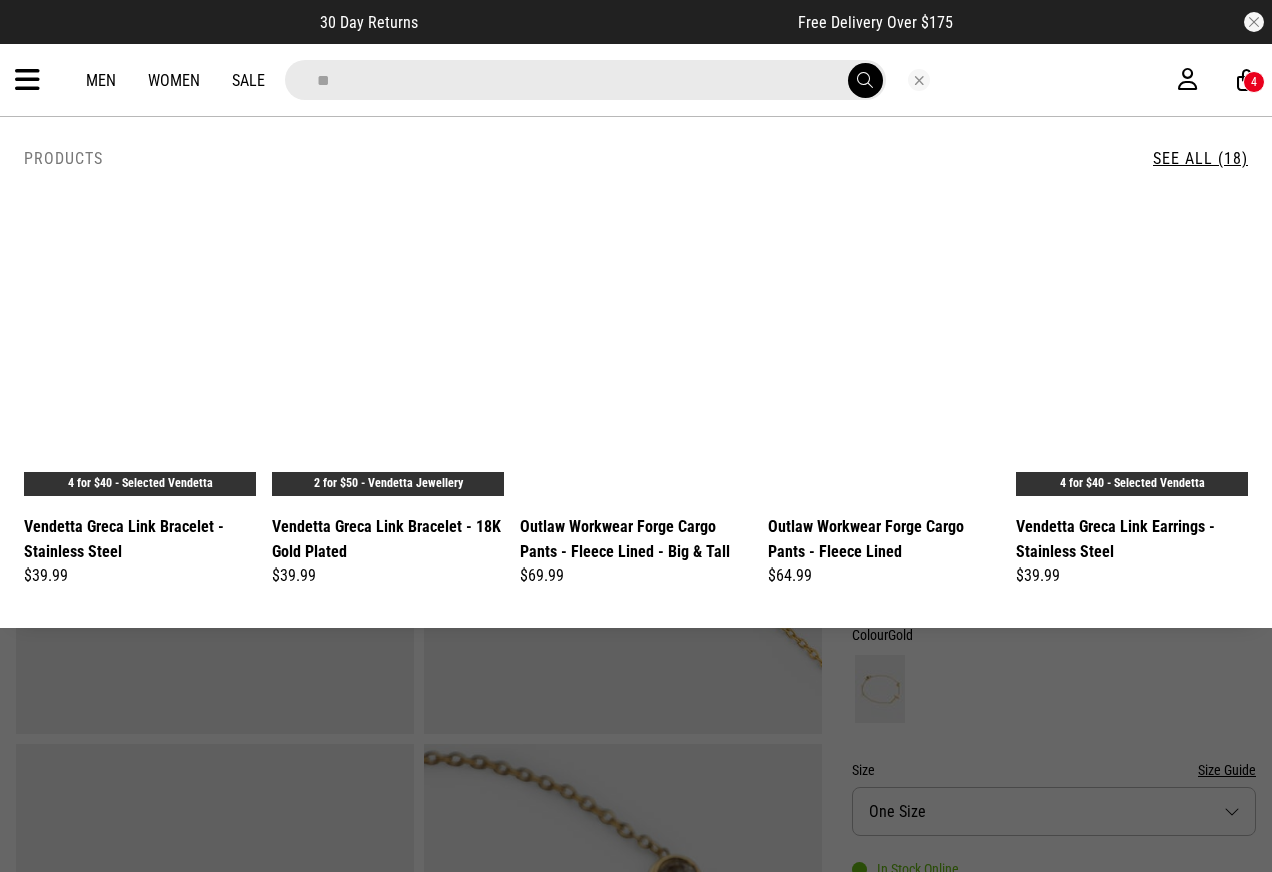 type on "*" 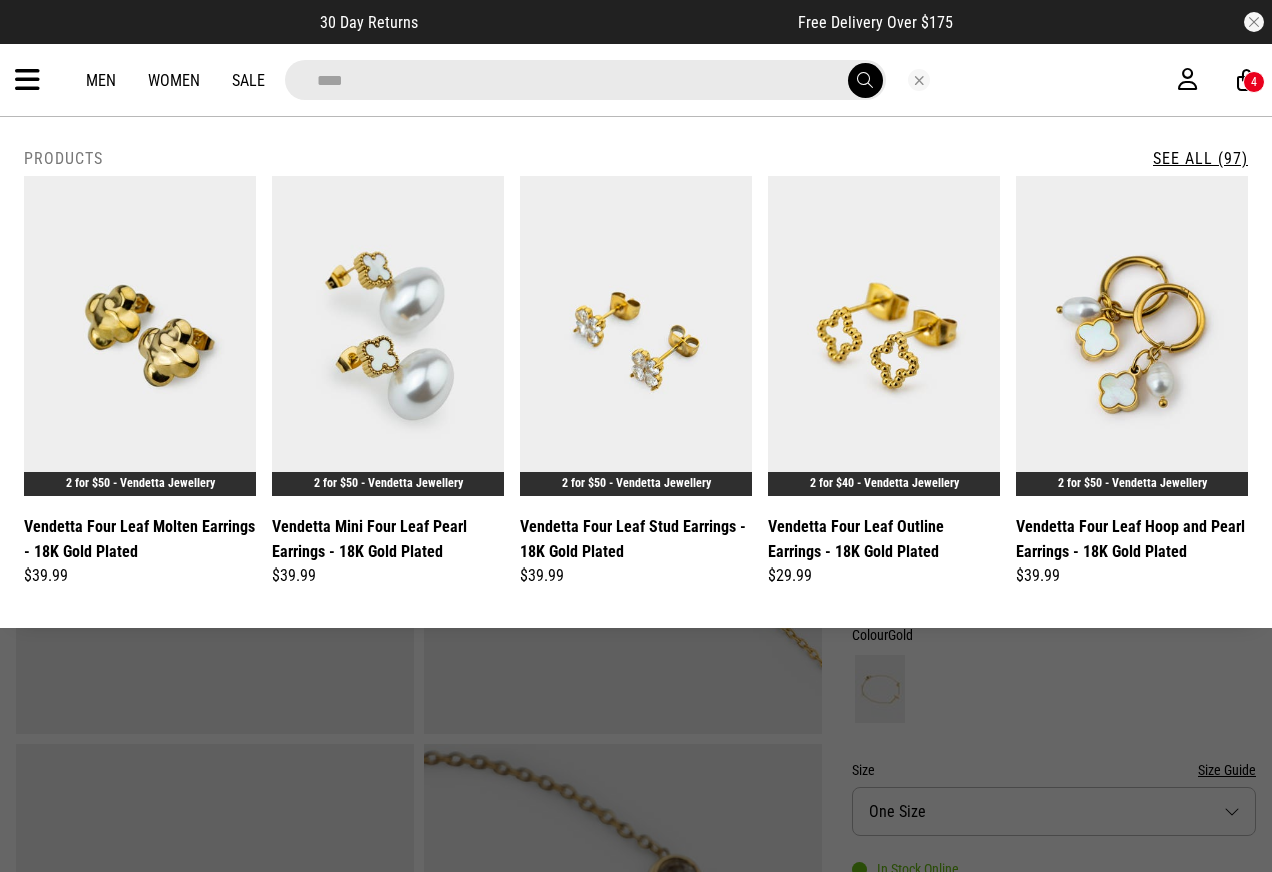 type on "****" 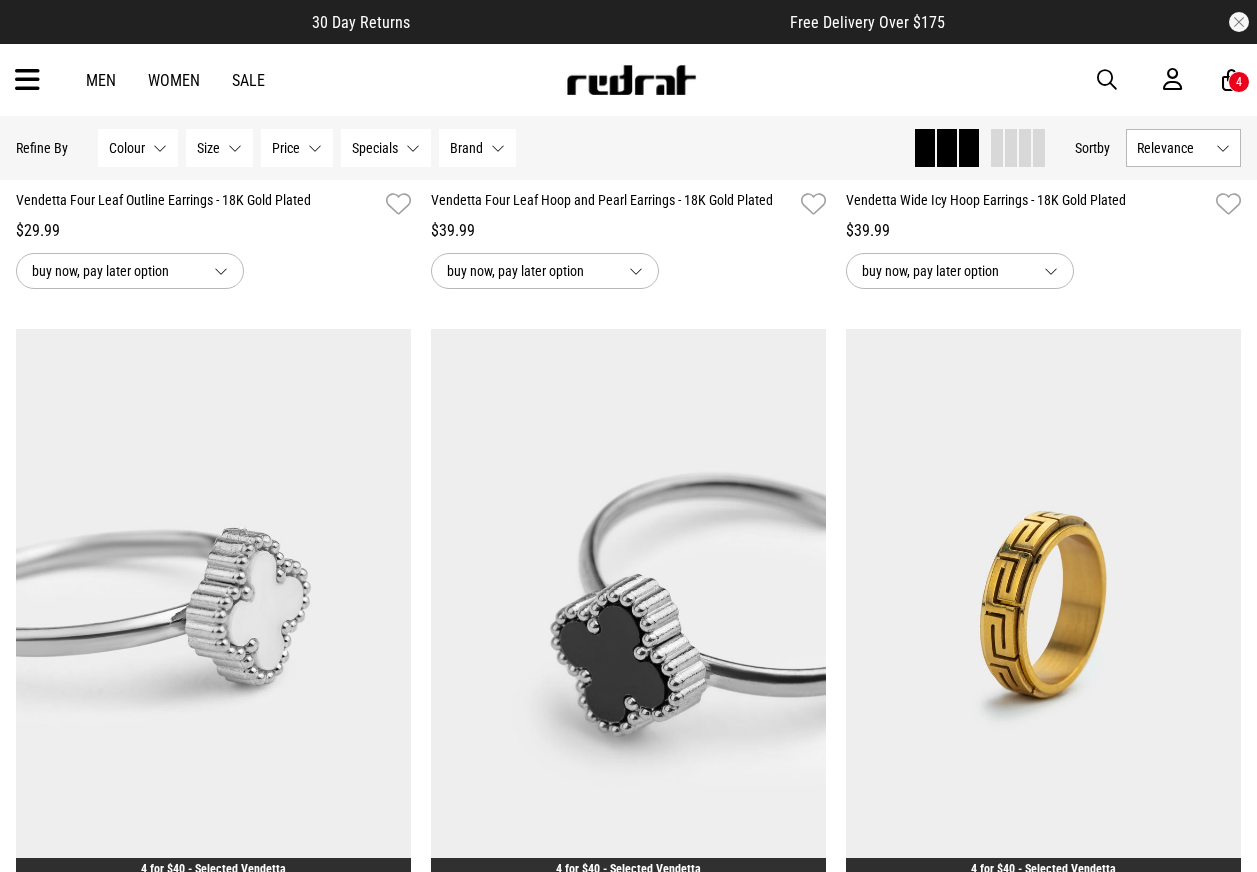 scroll, scrollTop: 1900, scrollLeft: 0, axis: vertical 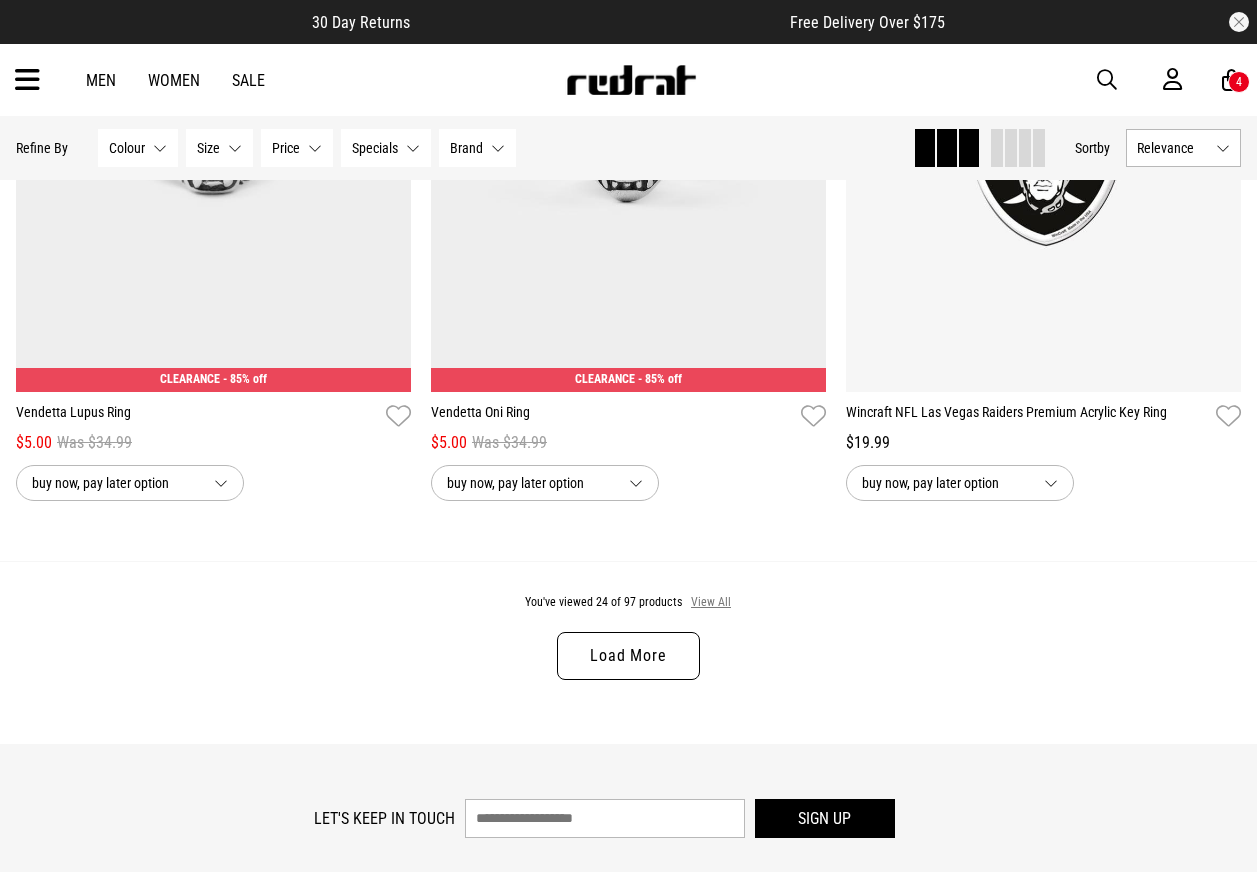 click on "View All" at bounding box center (711, 603) 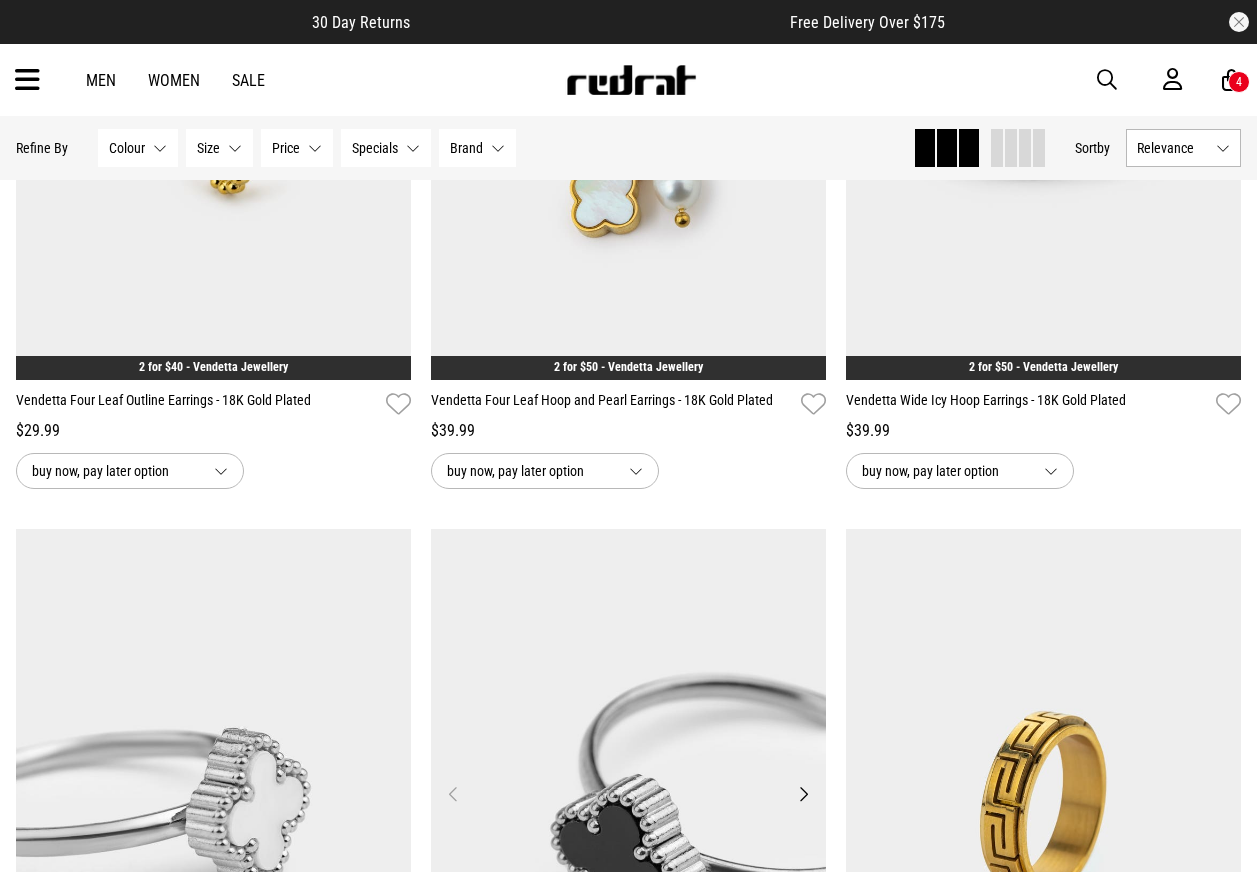 scroll, scrollTop: 524, scrollLeft: 0, axis: vertical 